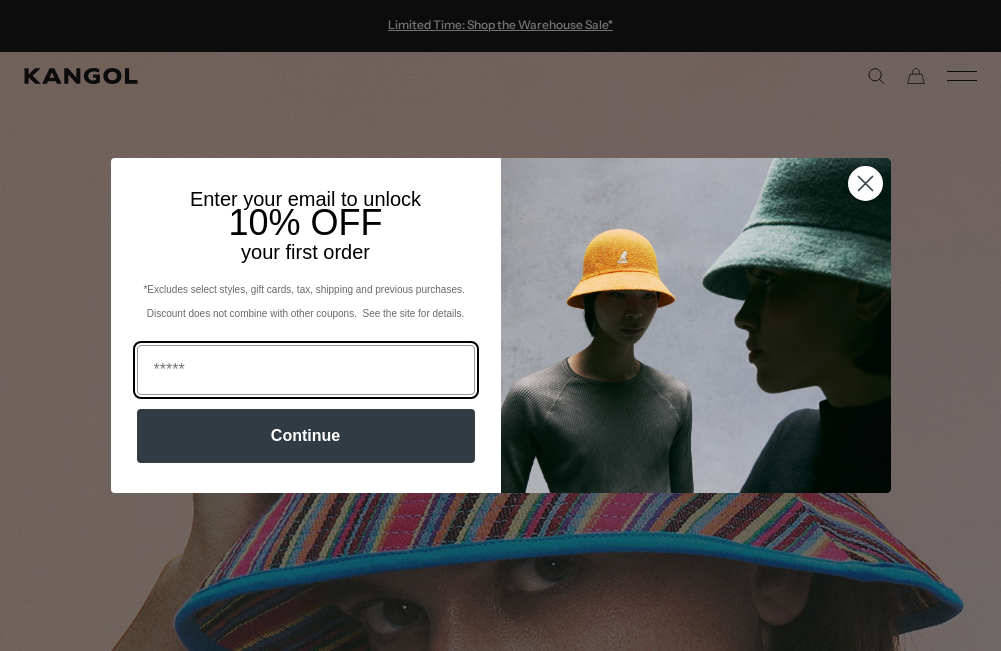 scroll, scrollTop: 0, scrollLeft: 0, axis: both 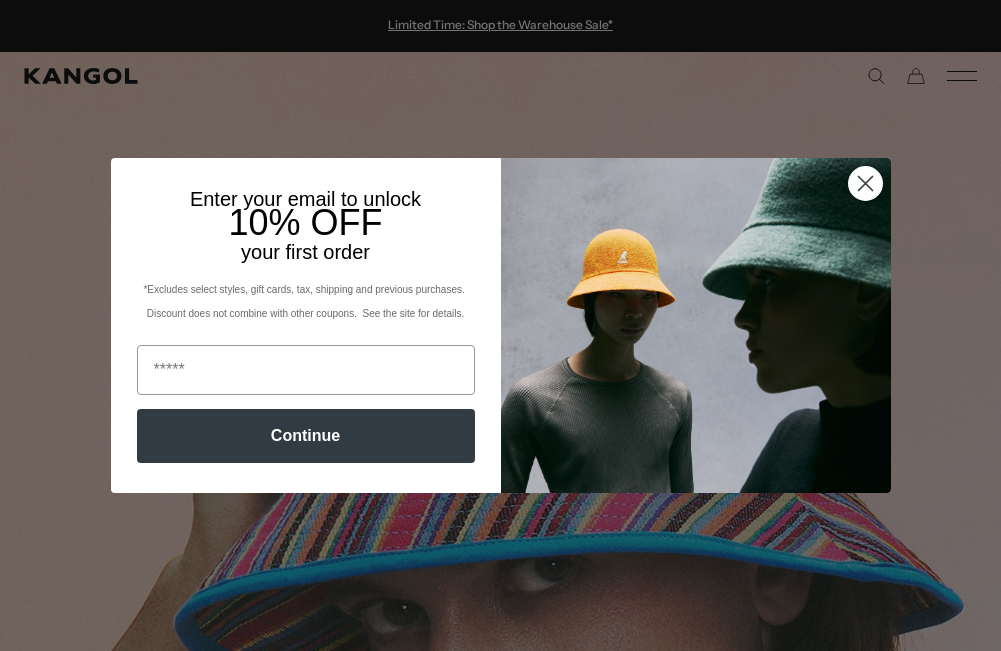 type 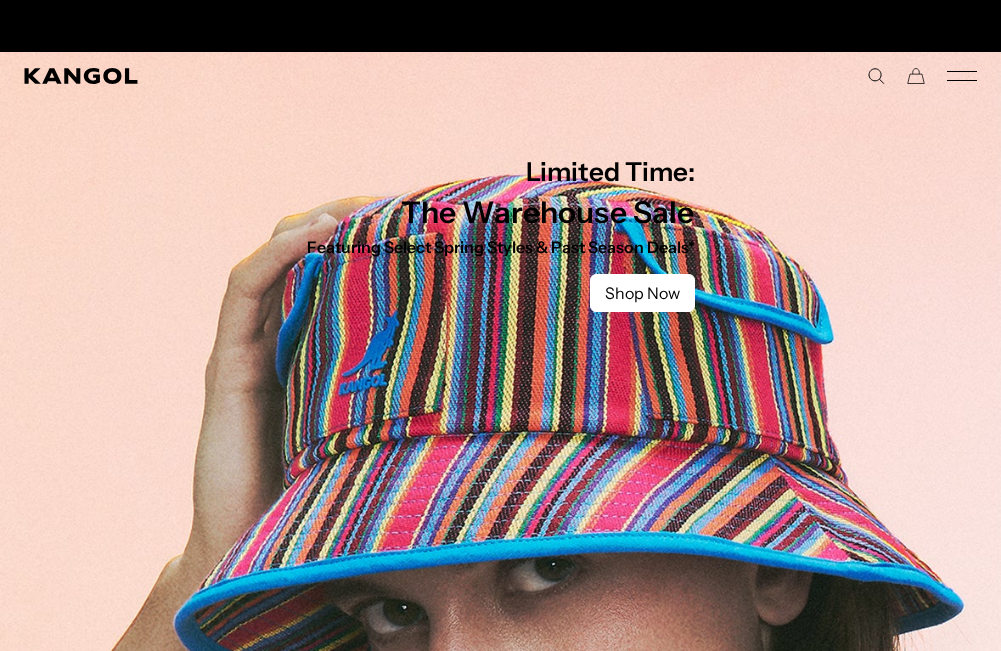 scroll, scrollTop: 0, scrollLeft: 412, axis: horizontal 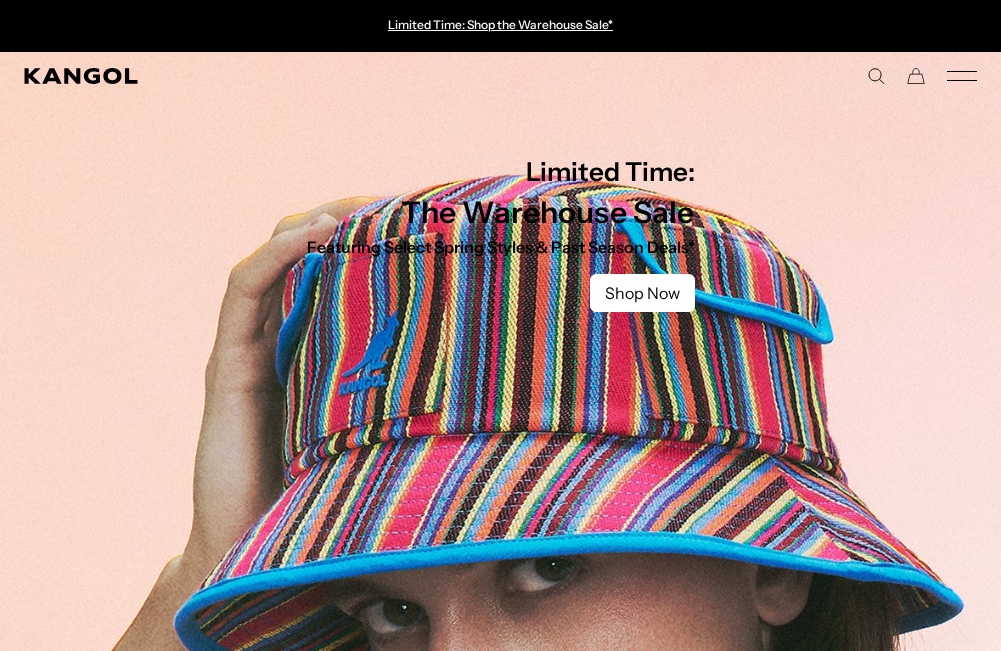click on "Warehouse Sale
Warehouse Sale
Limited Time: Select Spring Styles on Sale
All Sale Hats
Icons
Icons
Berets" at bounding box center [500, 76] 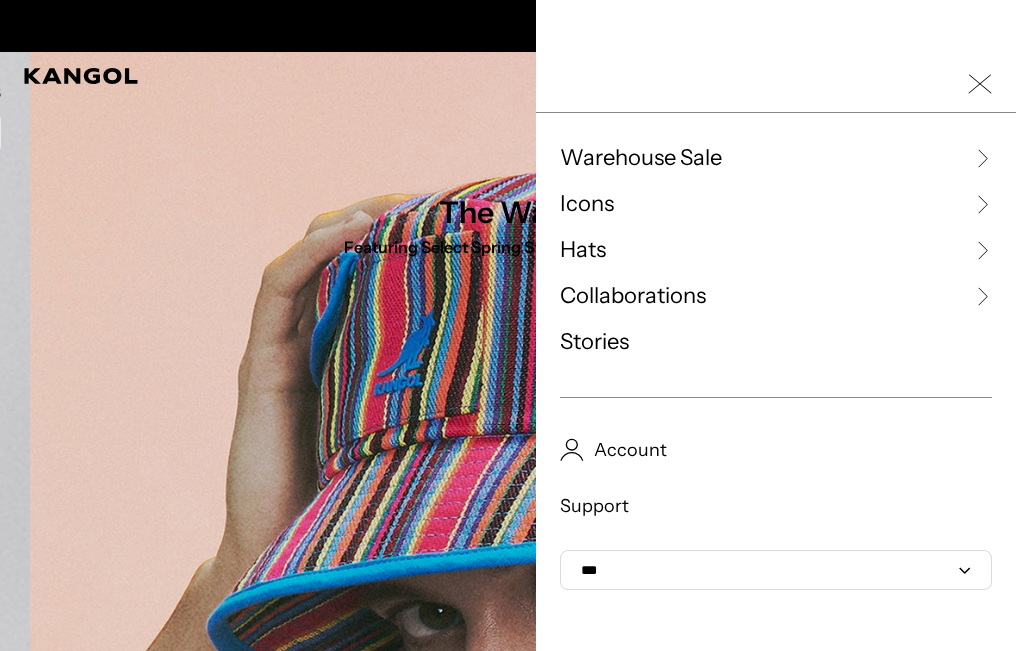 scroll, scrollTop: 0, scrollLeft: 412, axis: horizontal 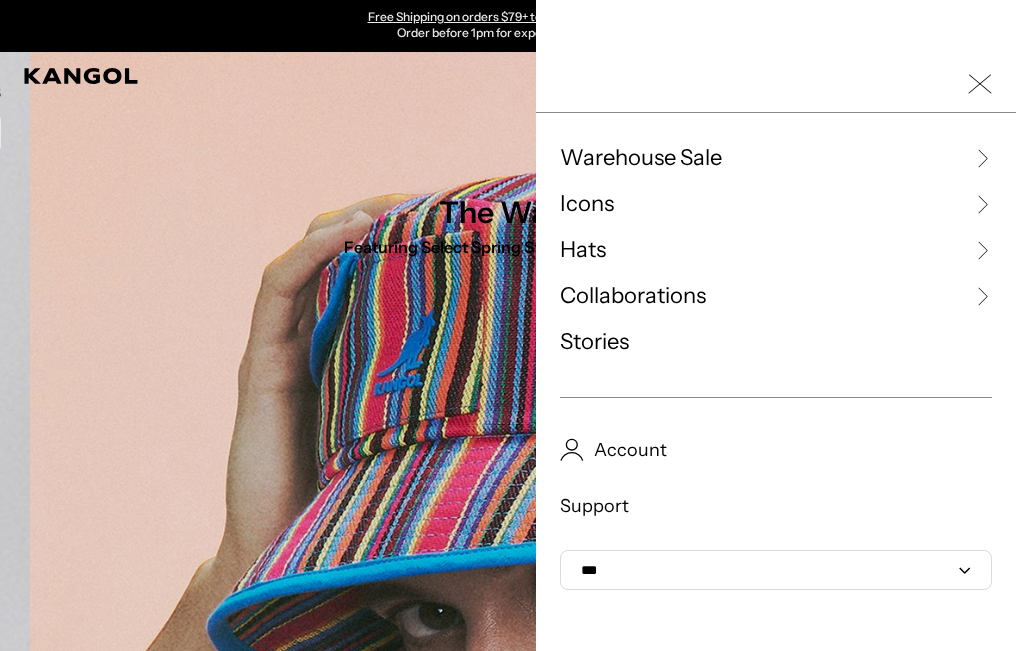 type 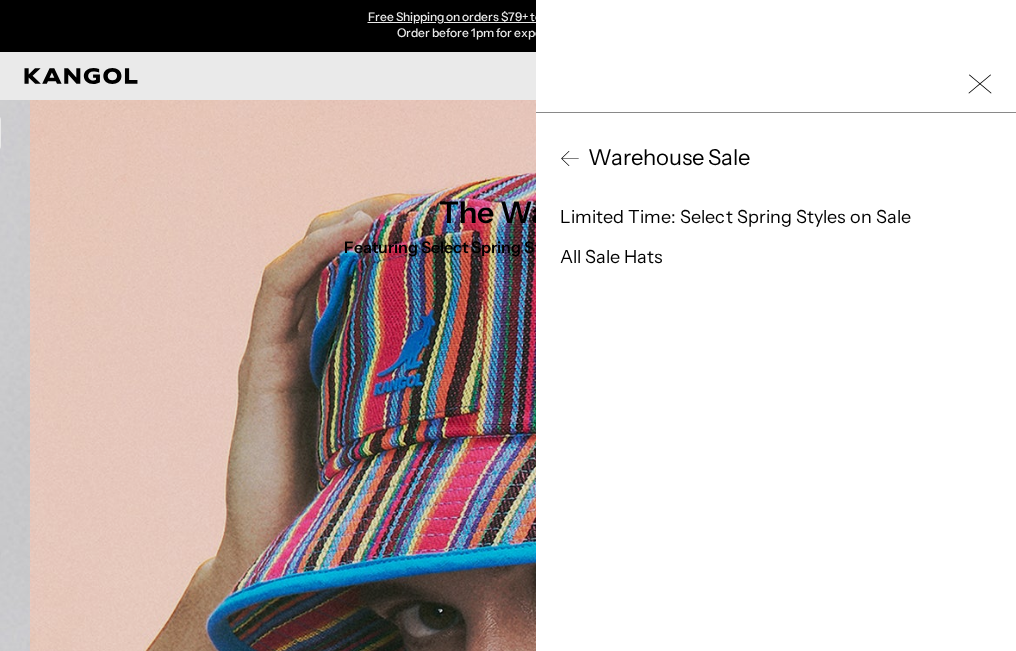 click on "Warehouse Sale" at bounding box center [665, 158] 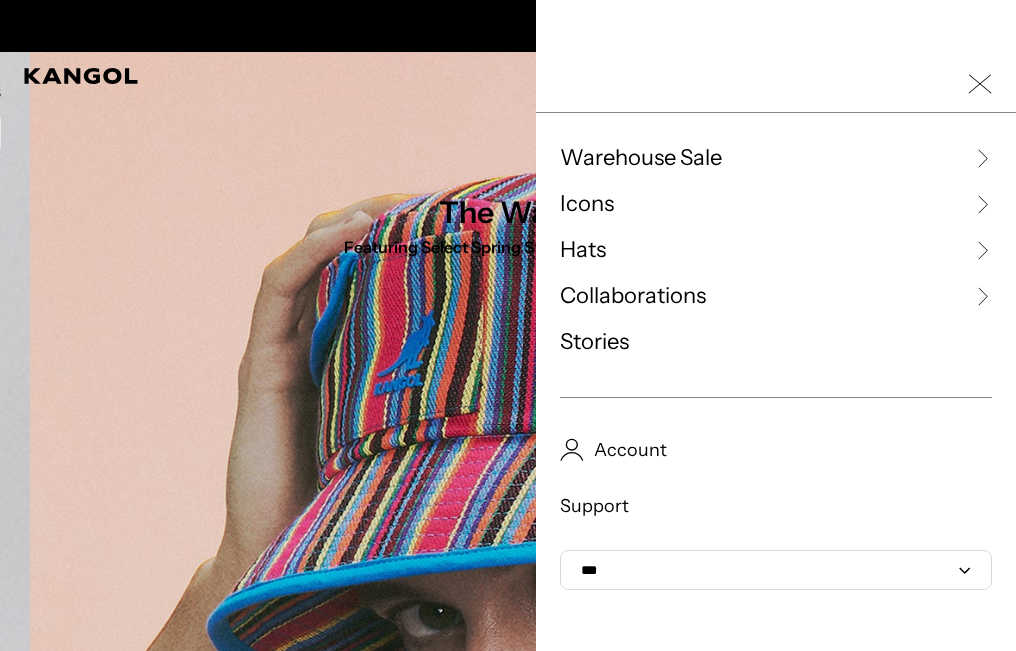 scroll, scrollTop: 0, scrollLeft: 0, axis: both 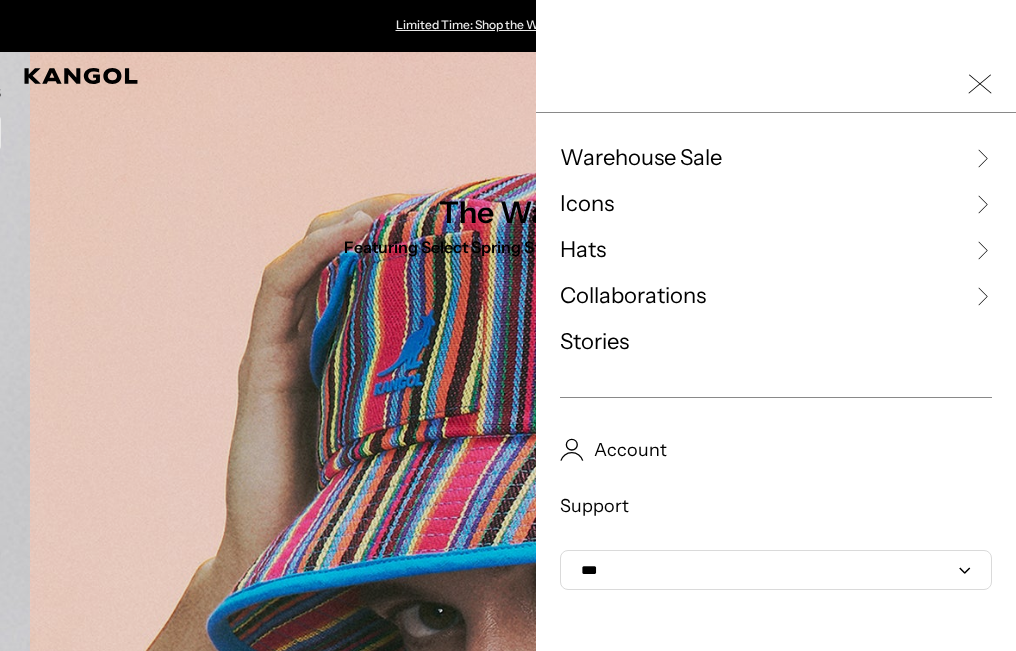 click on "Hats" at bounding box center (583, 250) 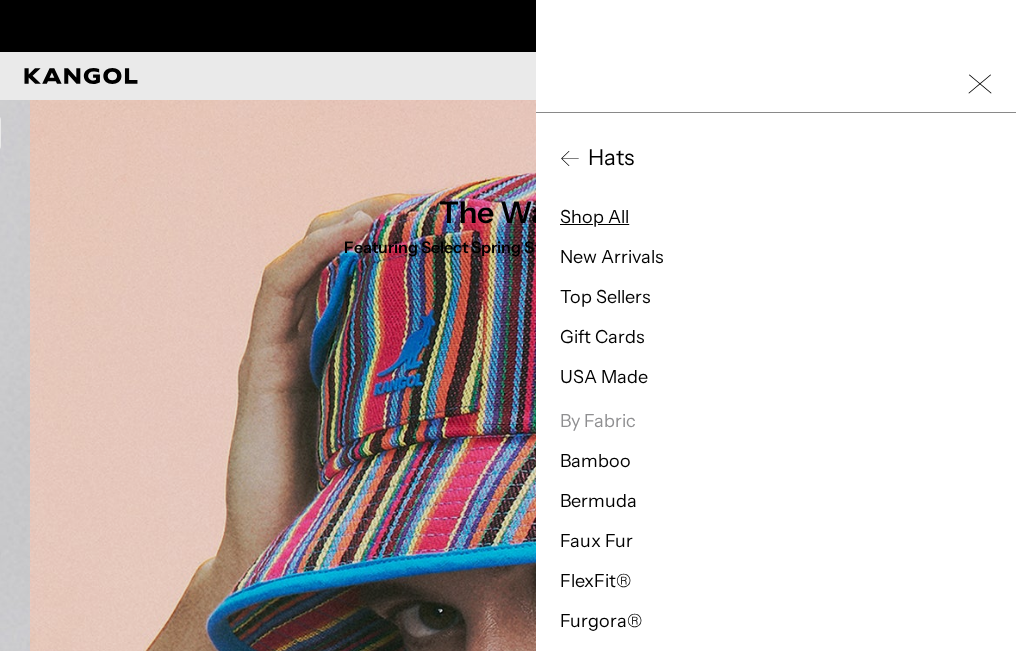 scroll, scrollTop: 0, scrollLeft: 412, axis: horizontal 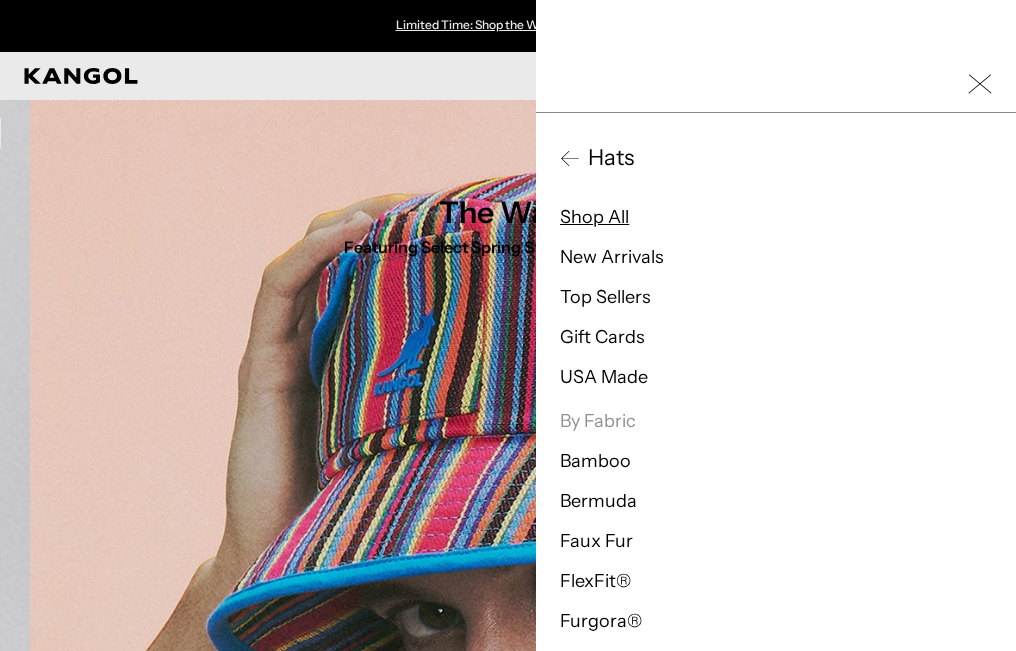 click on "Shop All" at bounding box center (594, 217) 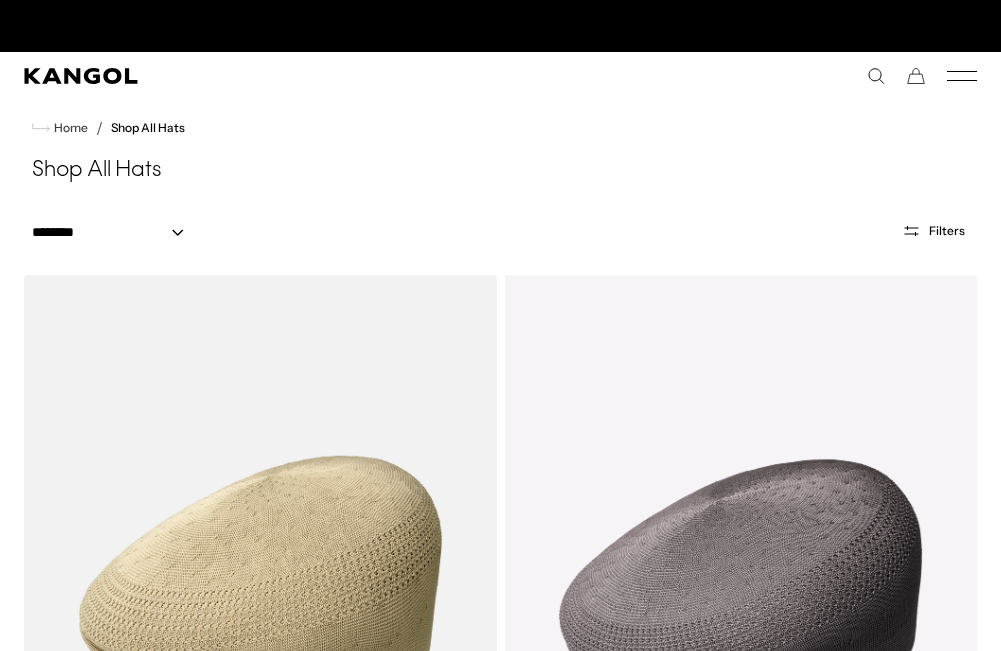 scroll, scrollTop: 0, scrollLeft: 0, axis: both 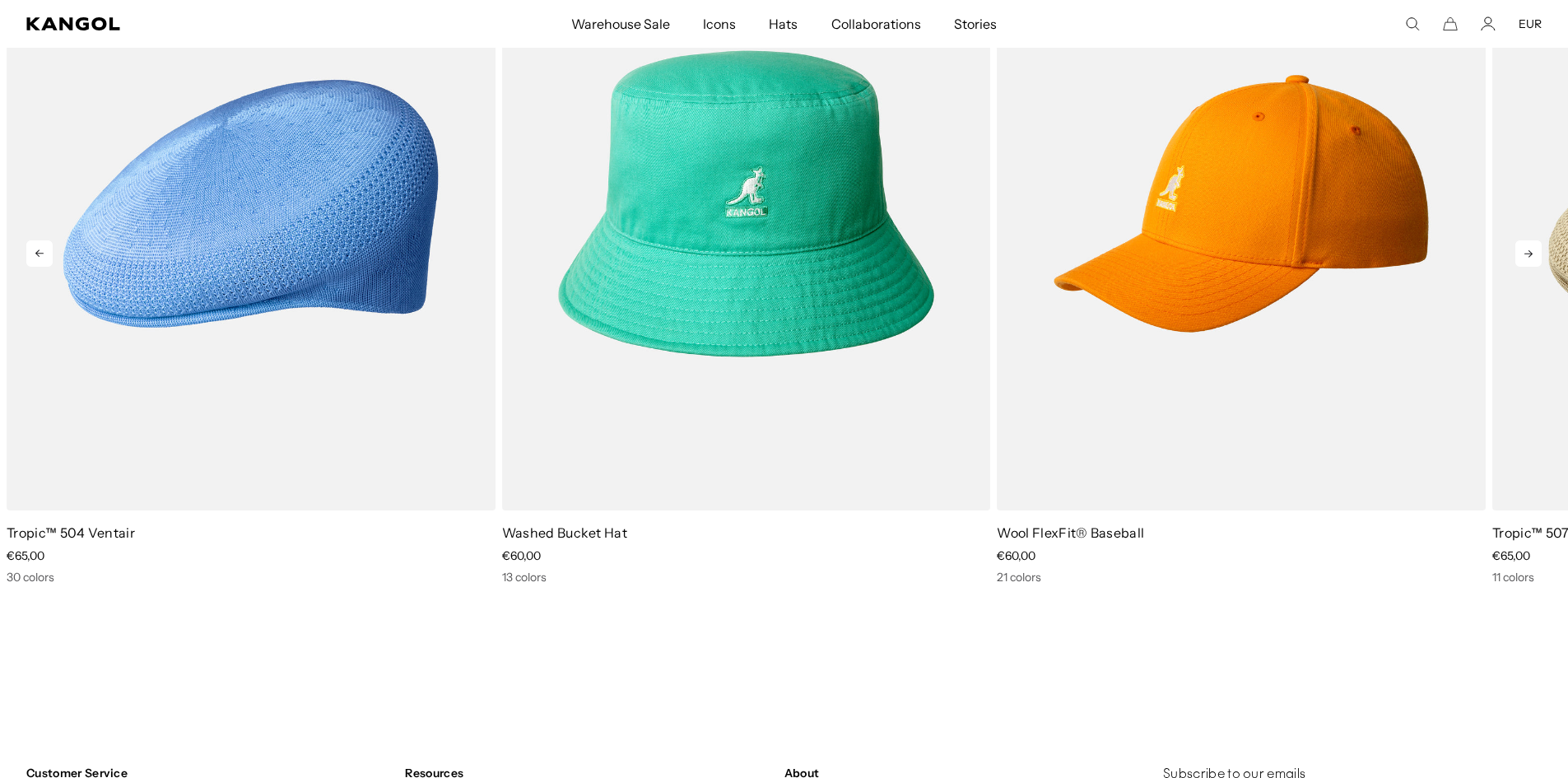 click at bounding box center [1528, 254] 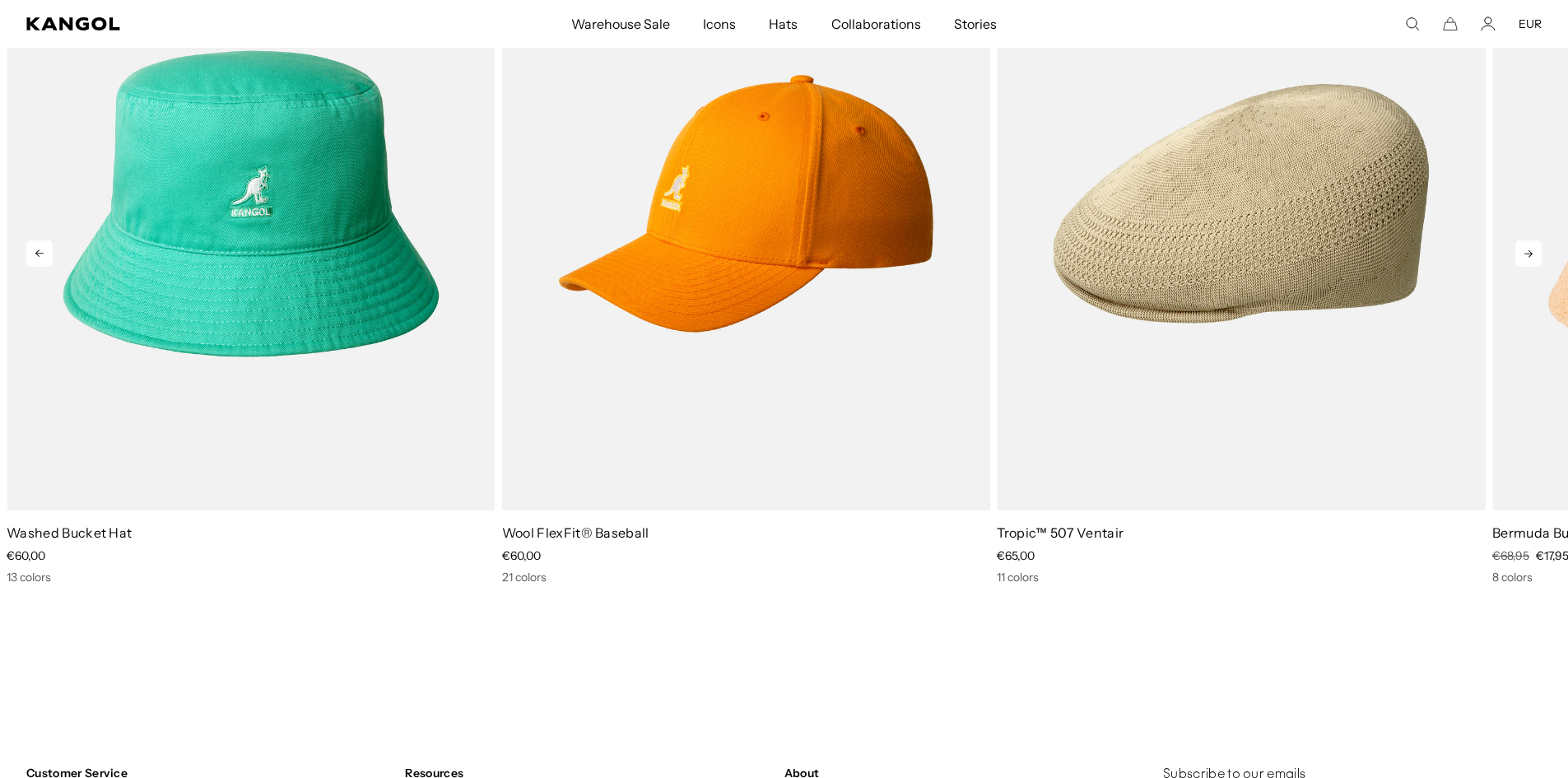 click at bounding box center (1528, 254) 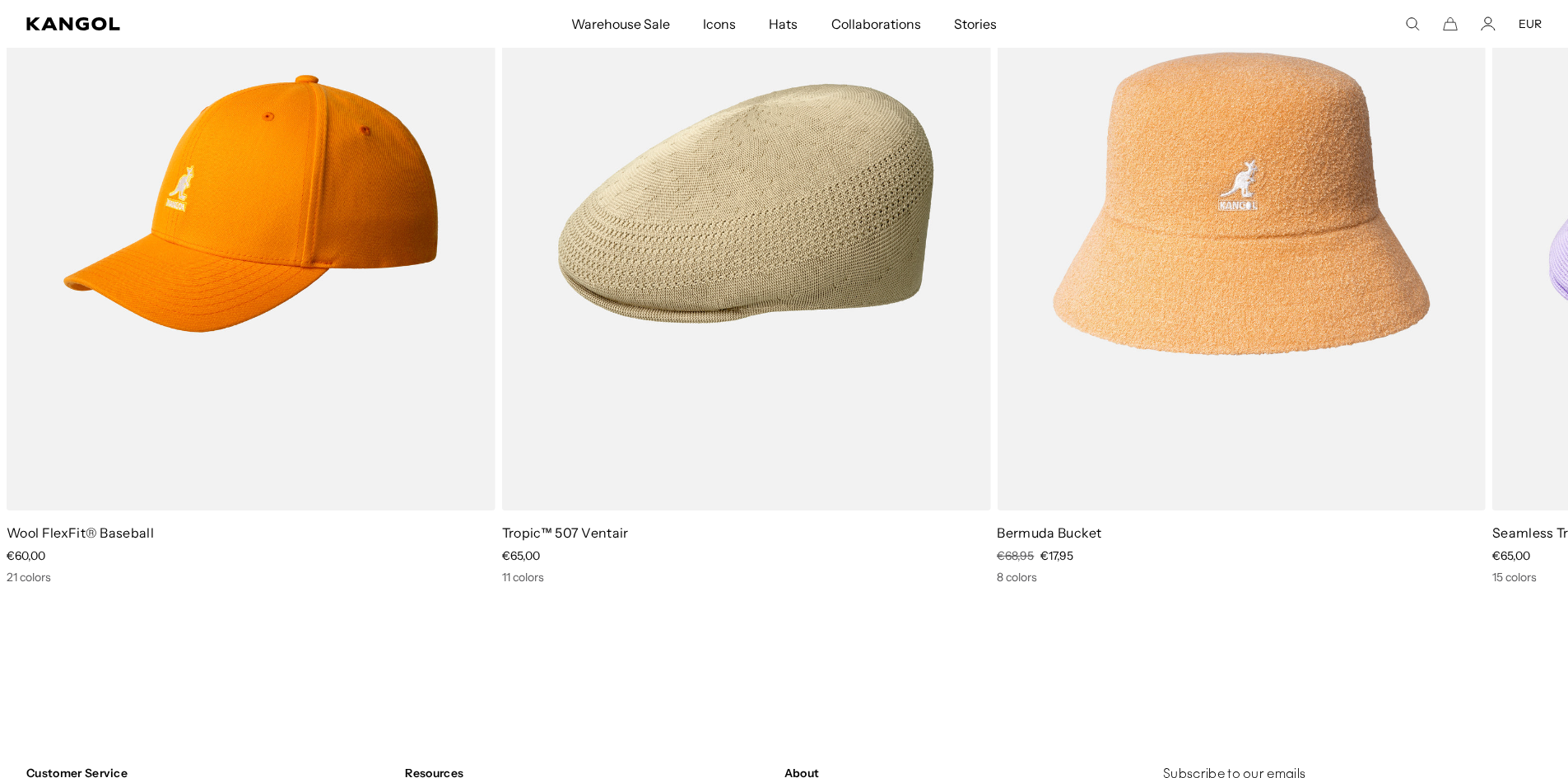 type 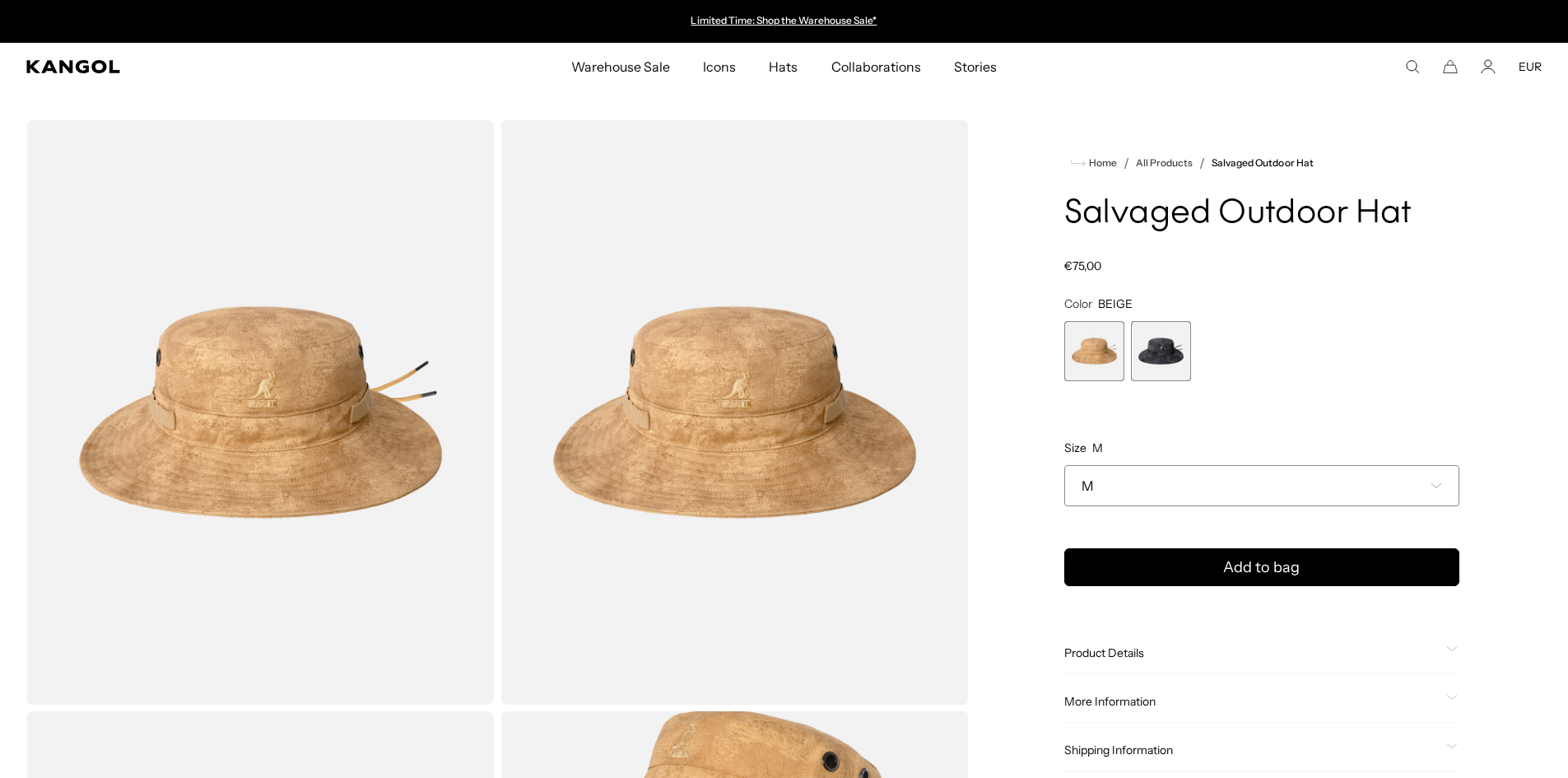 scroll, scrollTop: 0, scrollLeft: 0, axis: both 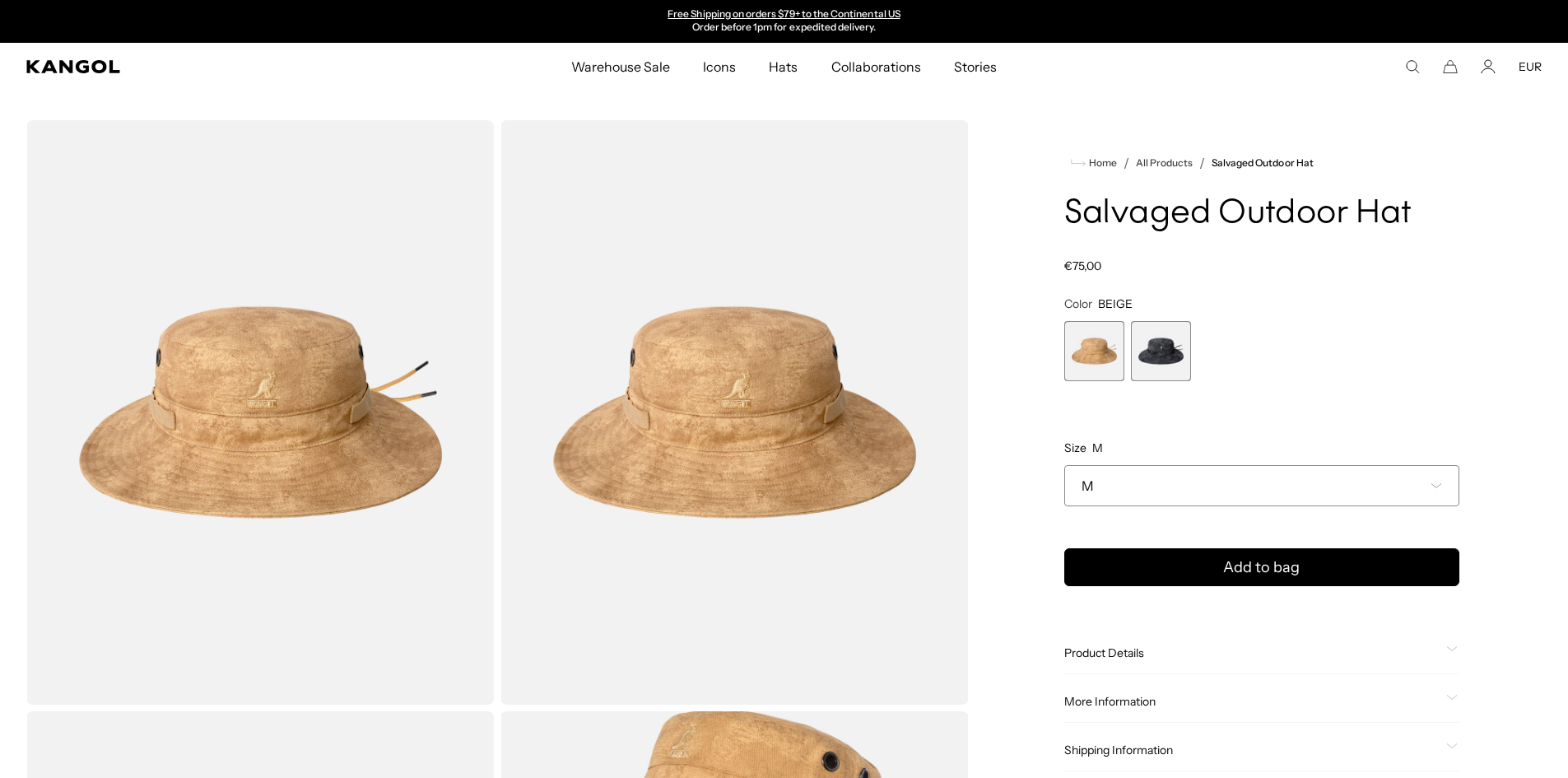 click at bounding box center [1161, 351] 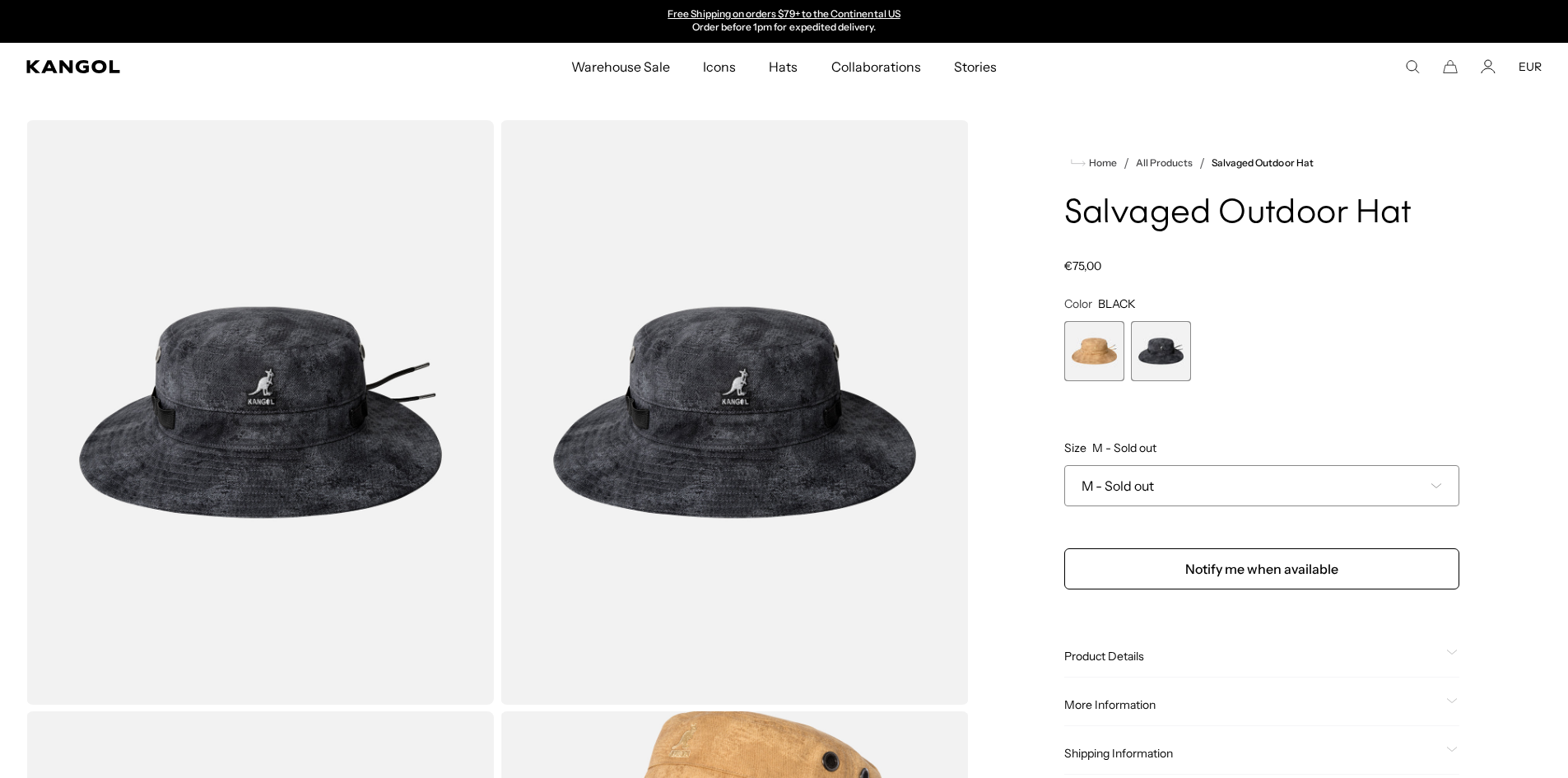 click on "BEIGE
Variant sold out or unavailable
BLACK
Variant sold out or unavailable" at bounding box center (1262, 351) 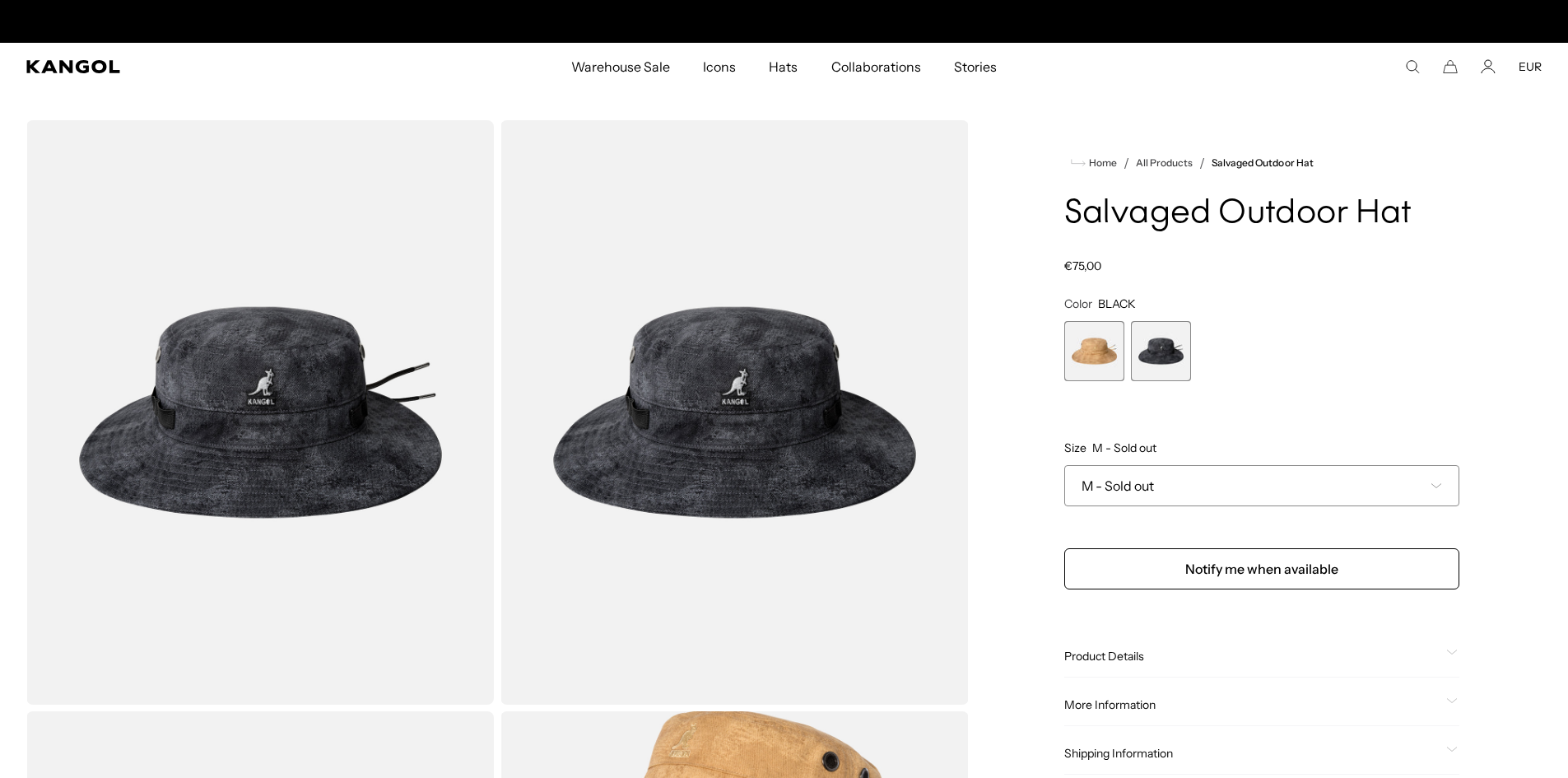 scroll, scrollTop: 0, scrollLeft: 0, axis: both 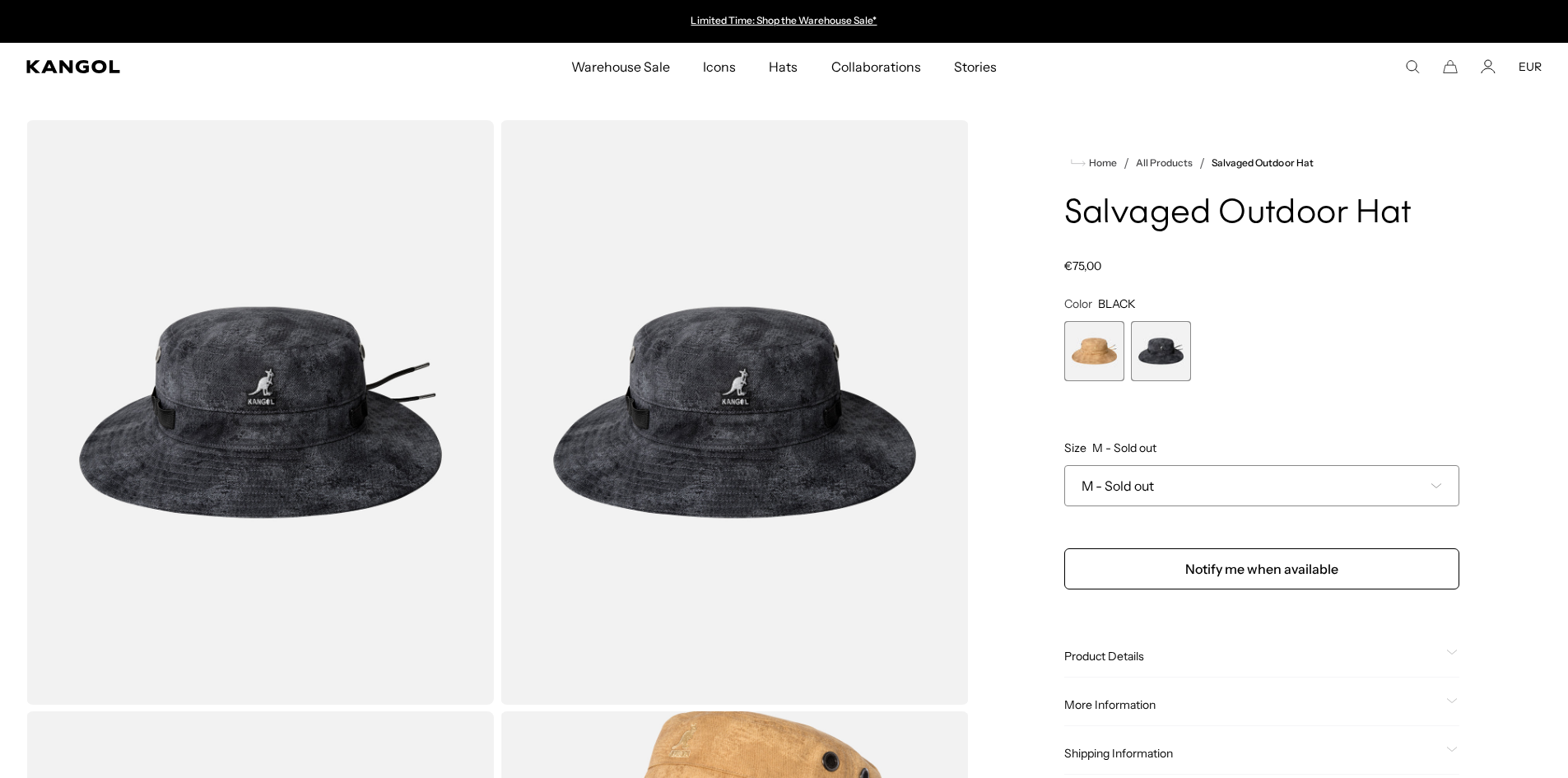 click at bounding box center (1094, 351) 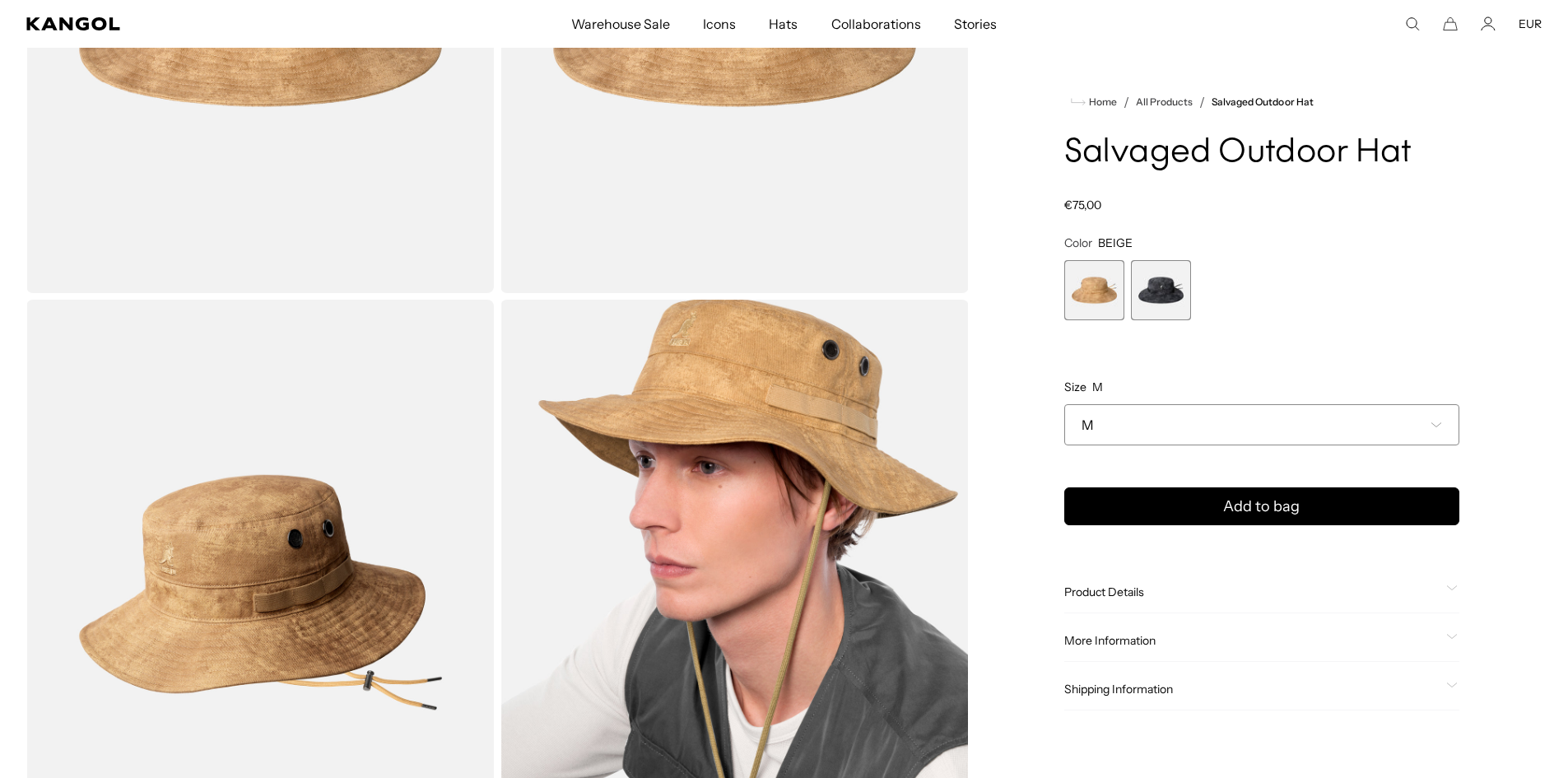 scroll, scrollTop: 465, scrollLeft: 0, axis: vertical 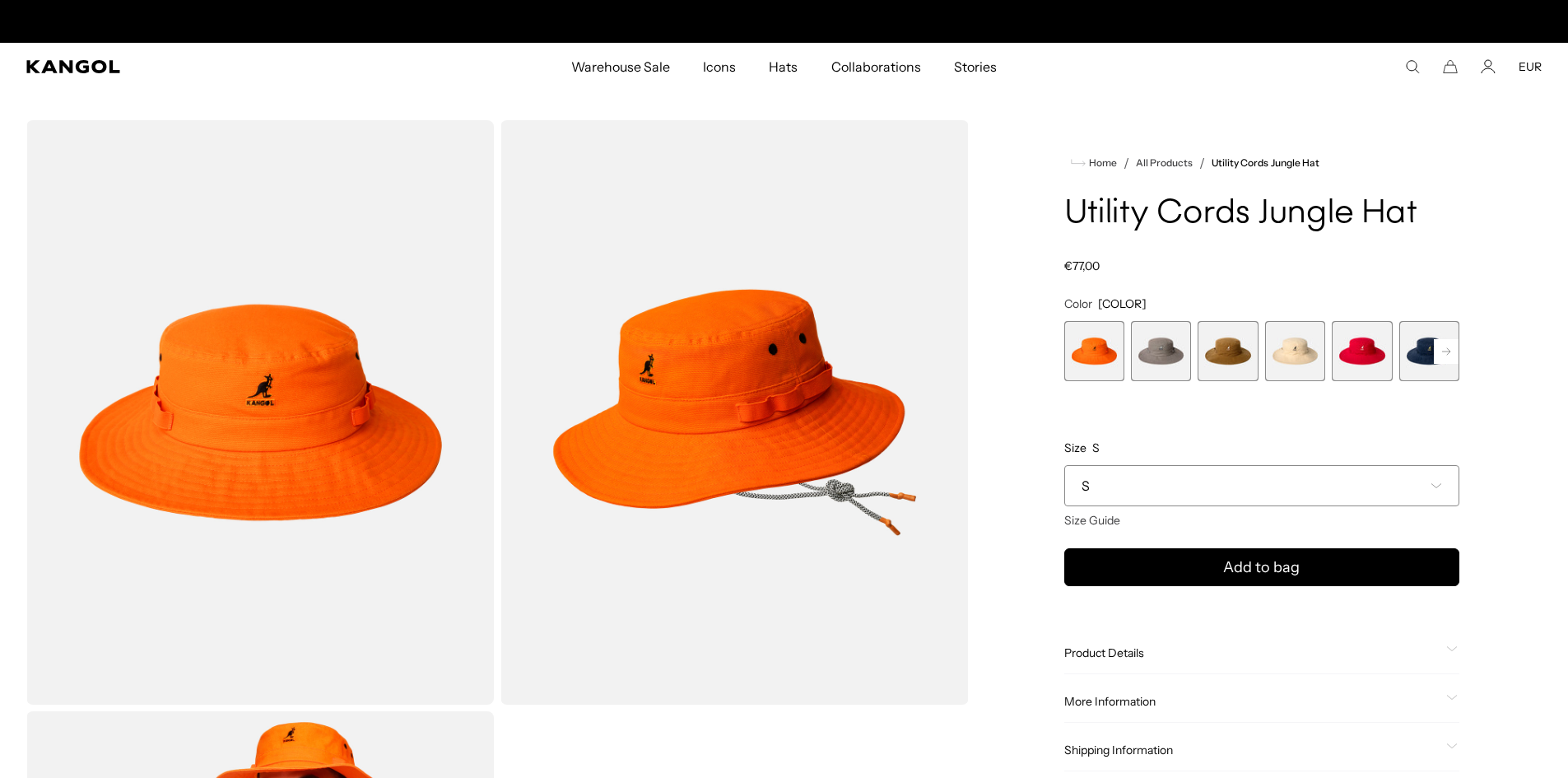 click at bounding box center (1161, 351) 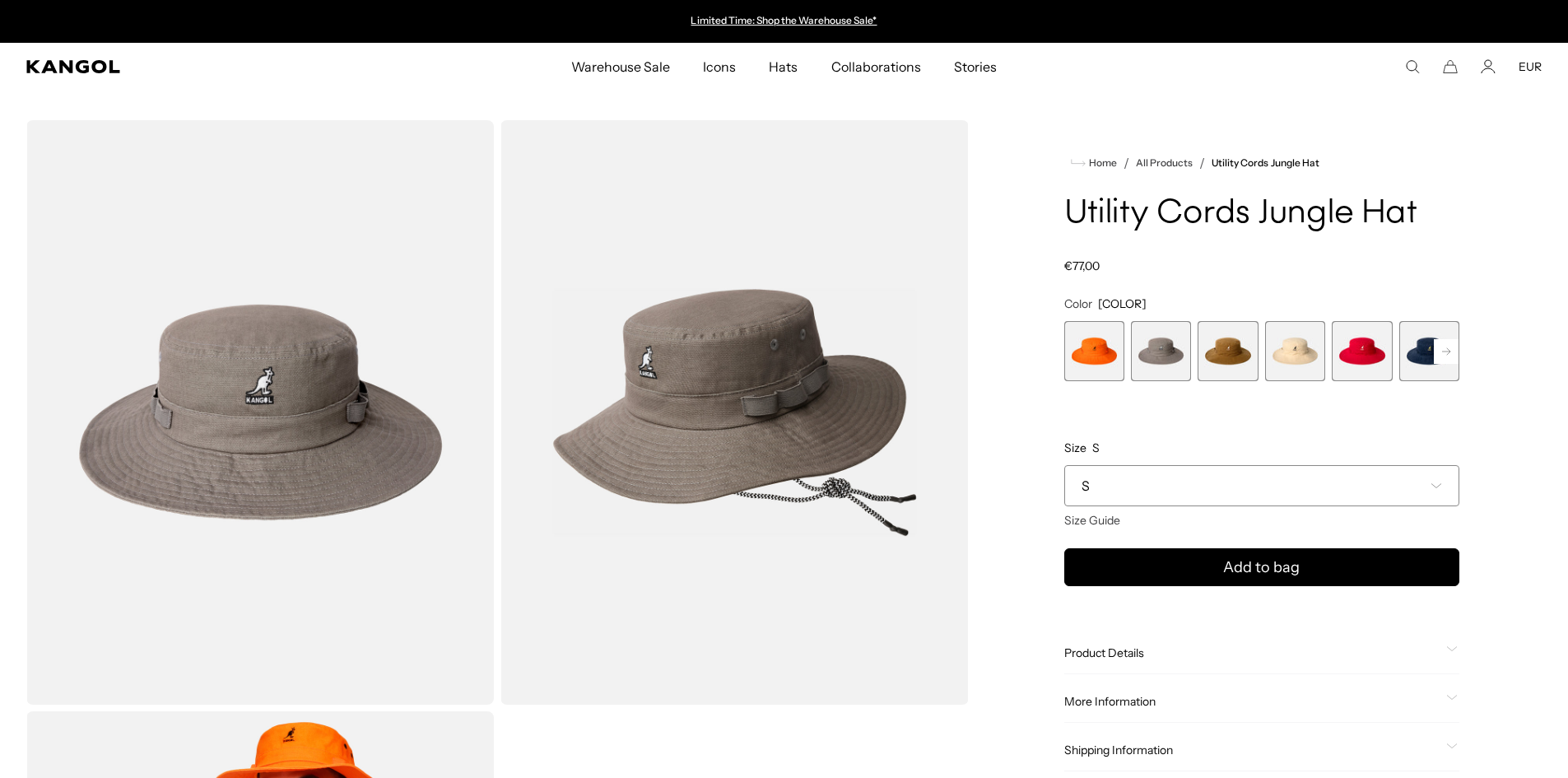 click at bounding box center (1094, 351) 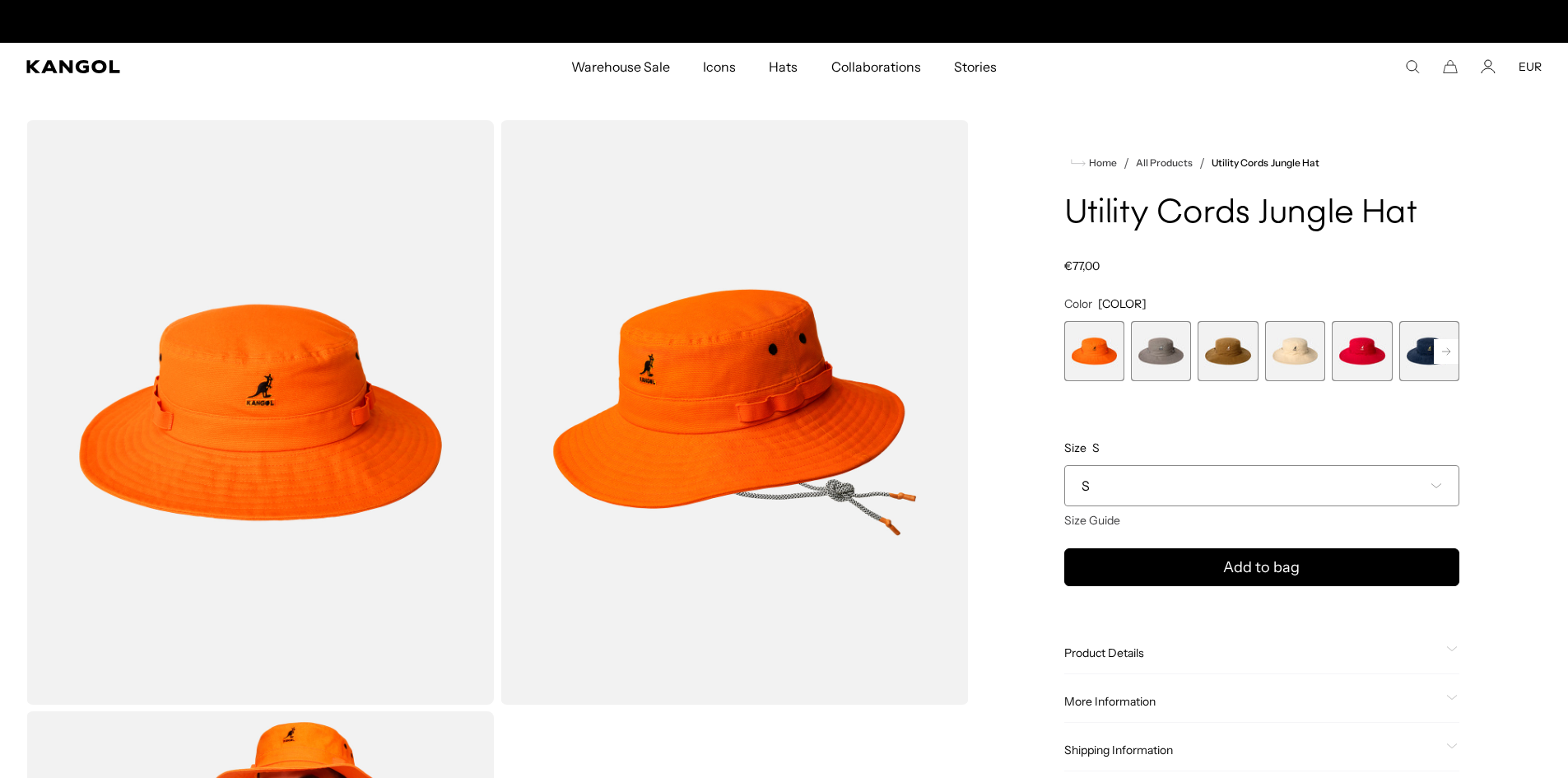 scroll, scrollTop: 0, scrollLeft: 339, axis: horizontal 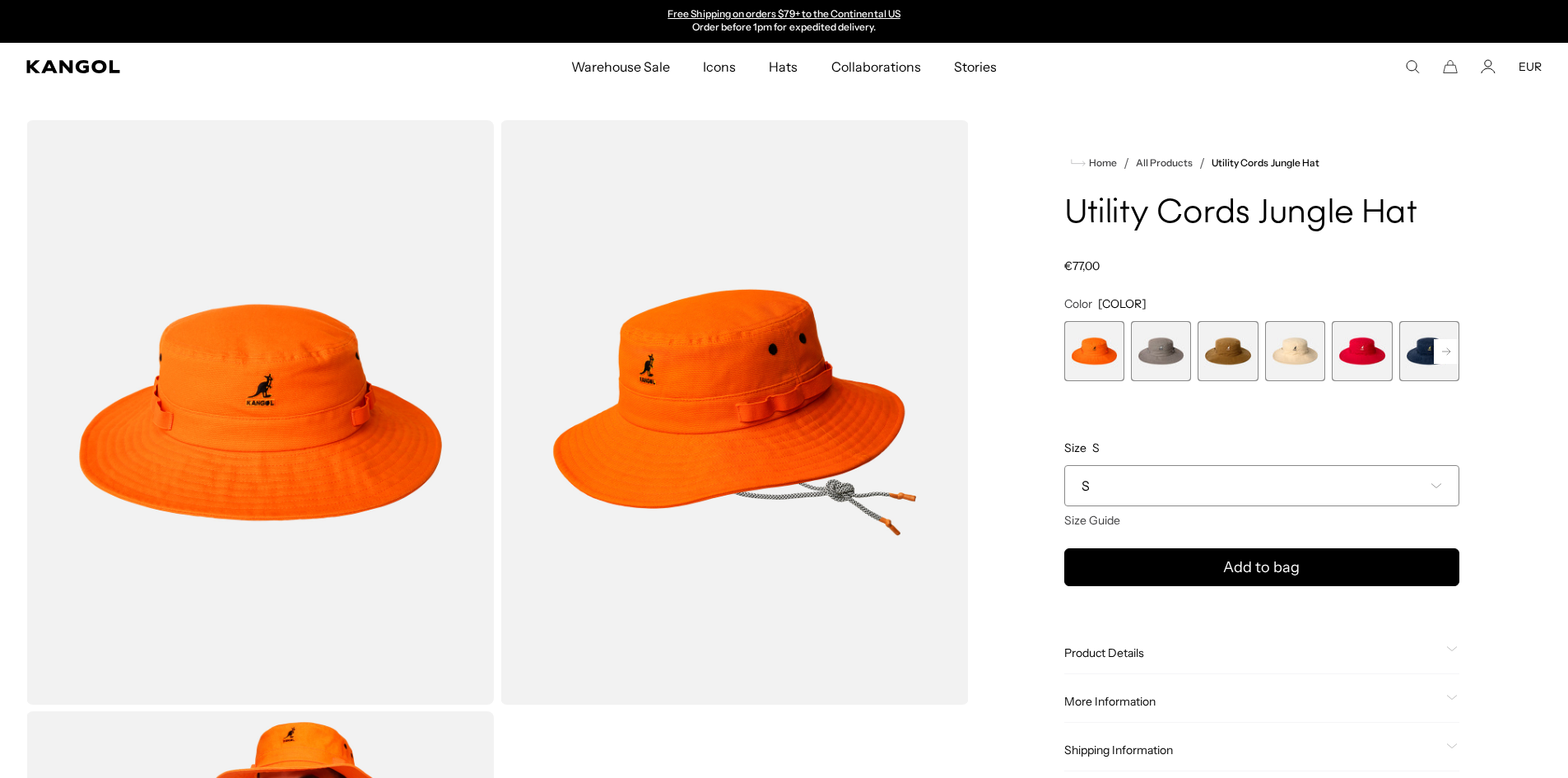 click at bounding box center [1227, 351] 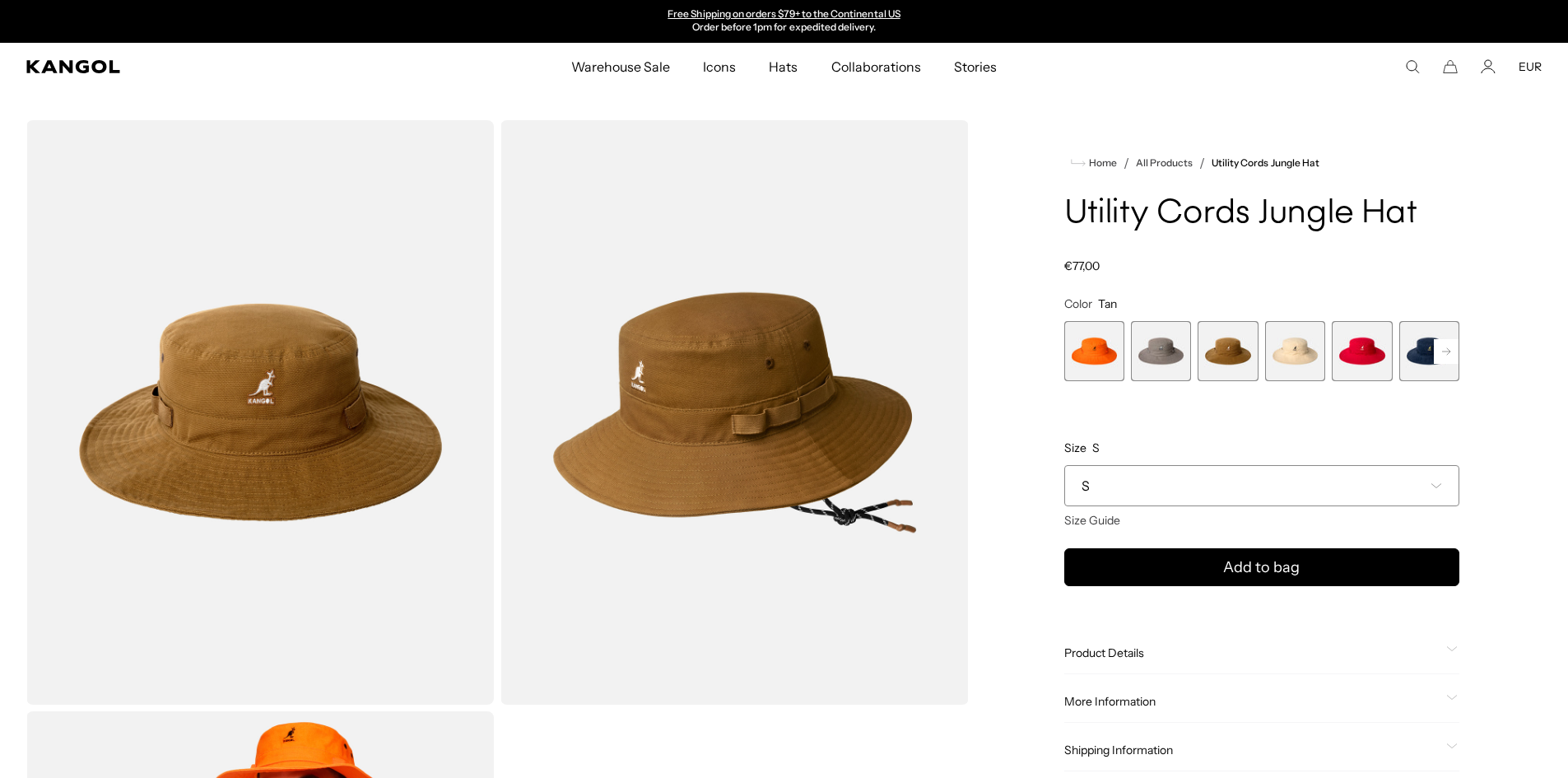 click at bounding box center (1295, 351) 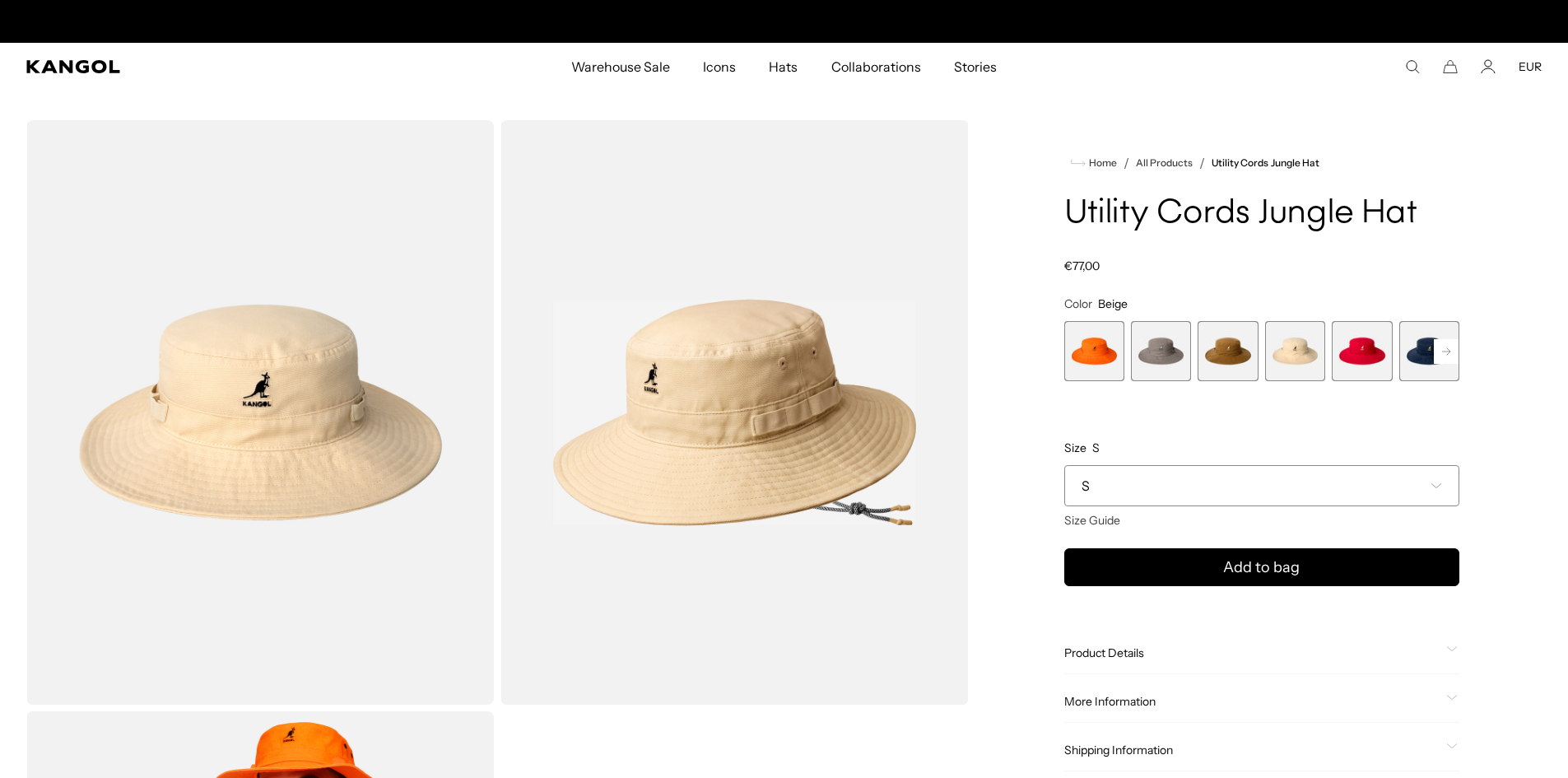 scroll, scrollTop: 0, scrollLeft: 0, axis: both 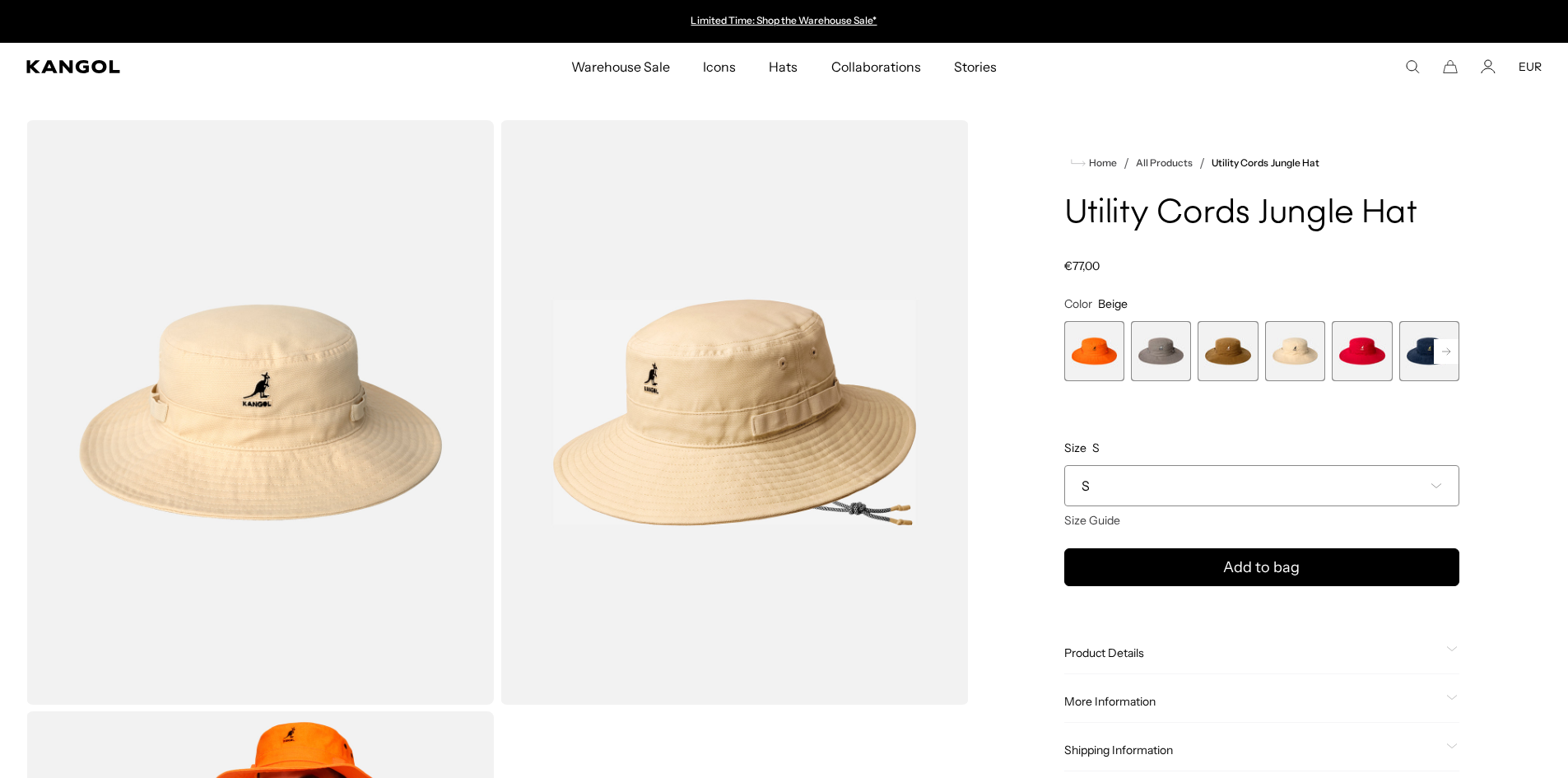 click at bounding box center (1446, 352) 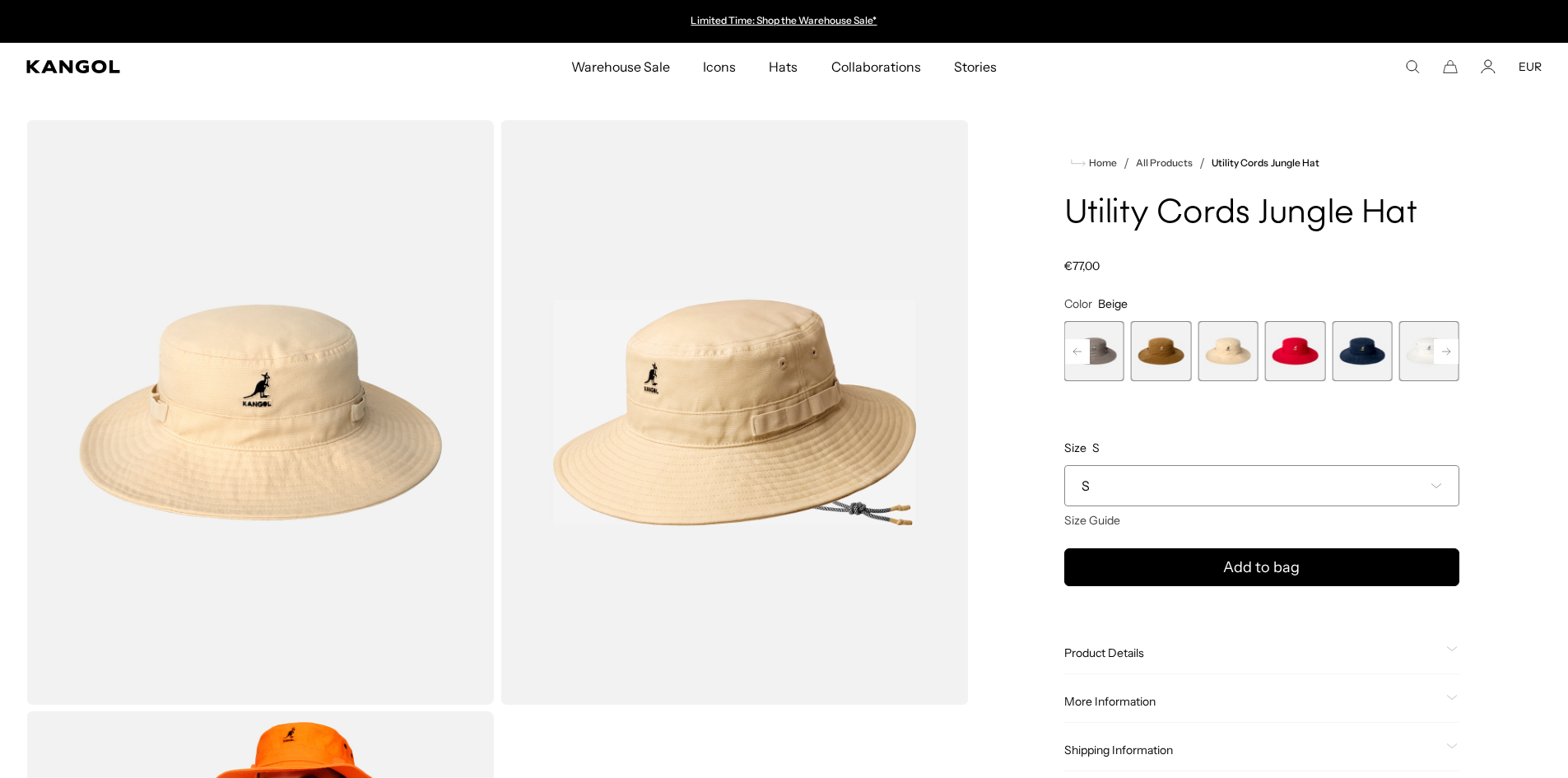 click at bounding box center [1446, 352] 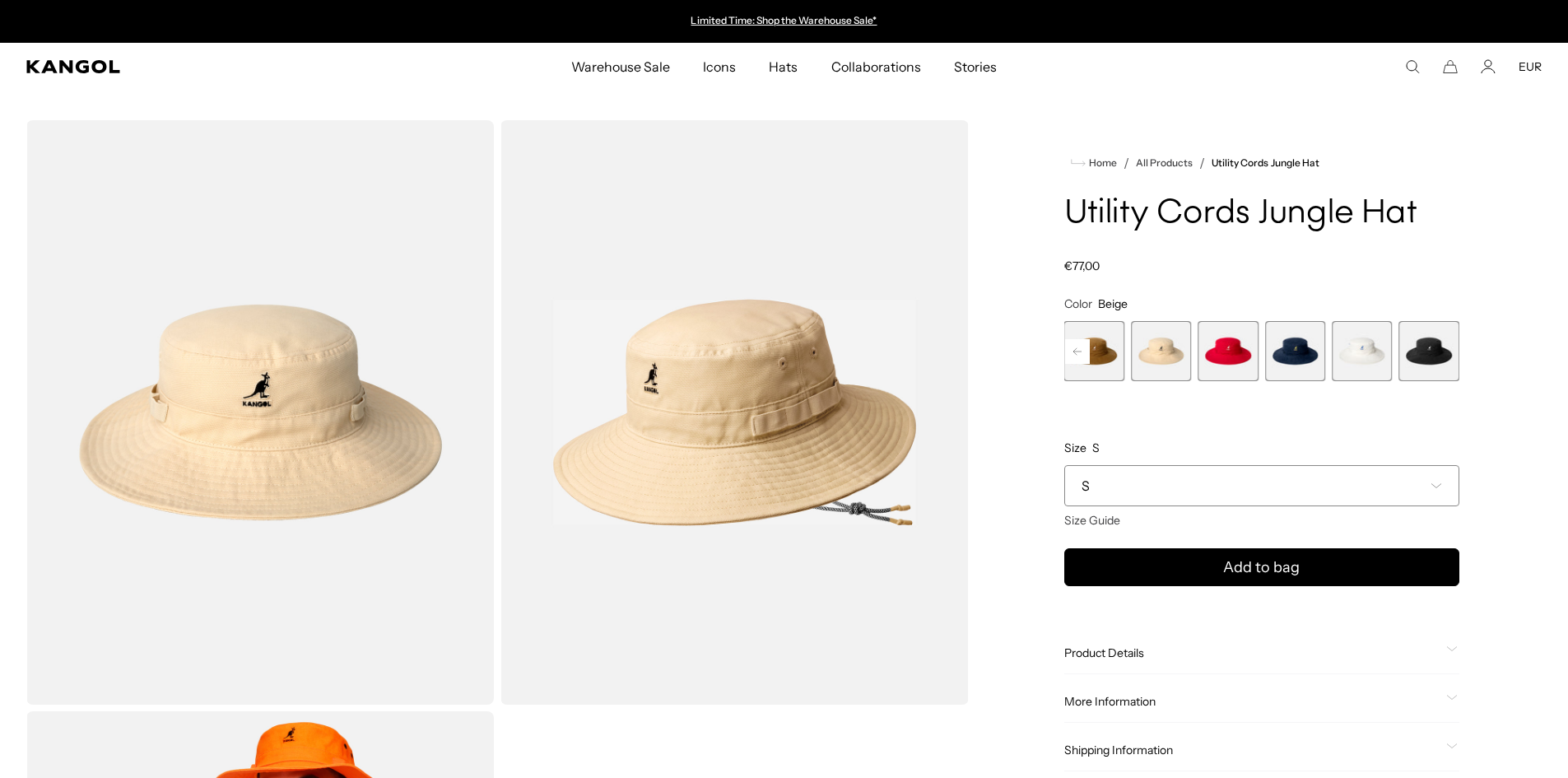 click on "Previous
Next
ELECTRIC KUMQUAT
Variant sold out or unavailable
WARM GREY
Variant sold out or unavailable
Tan
Variant sold out or unavailable
Beige
Variant sold out or unavailable
Red
Variant sold out or unavailable
Navy
Variant sold out or unavailable
Off White" at bounding box center [1262, 351] 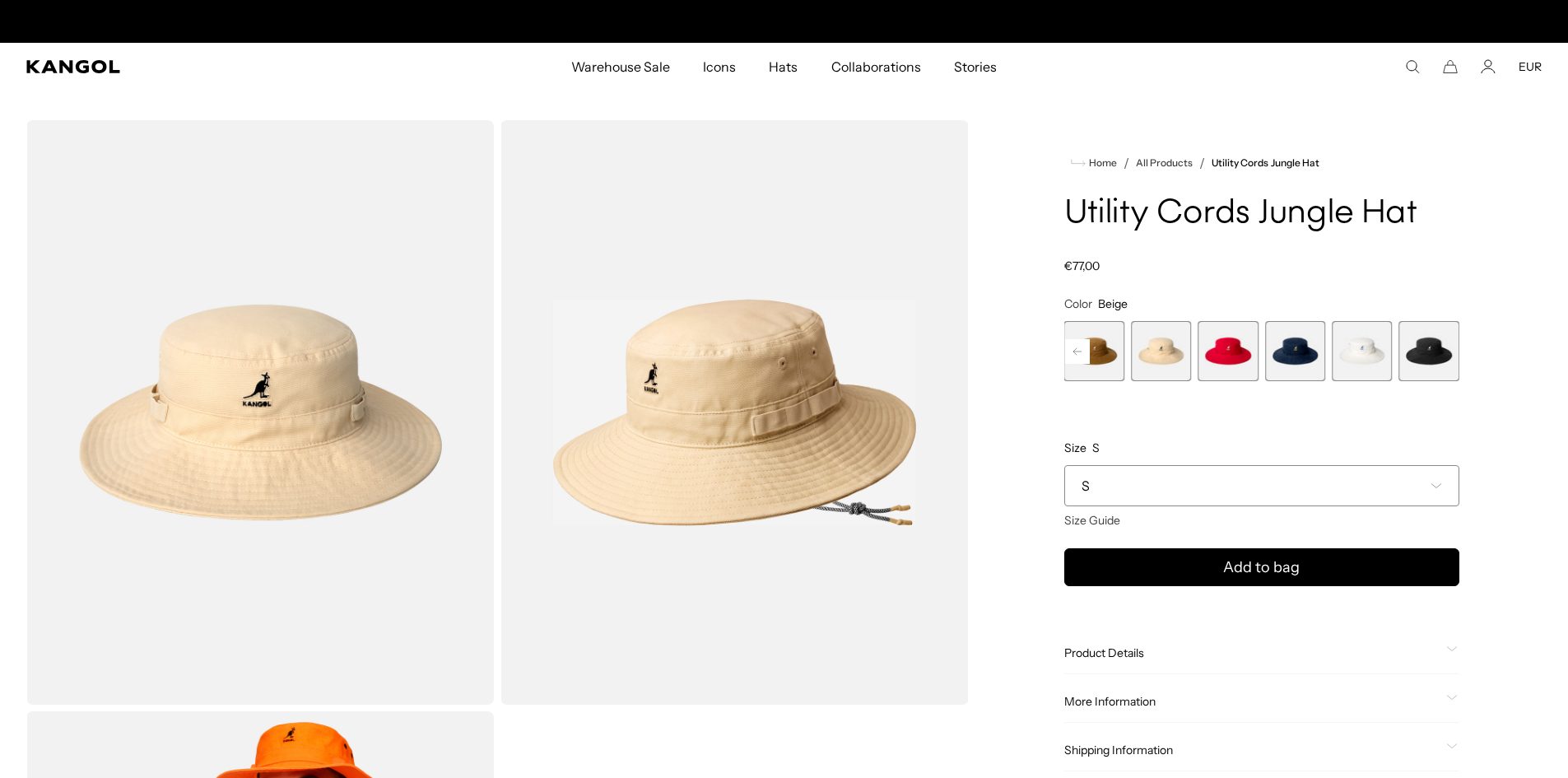 click at bounding box center (1429, 351) 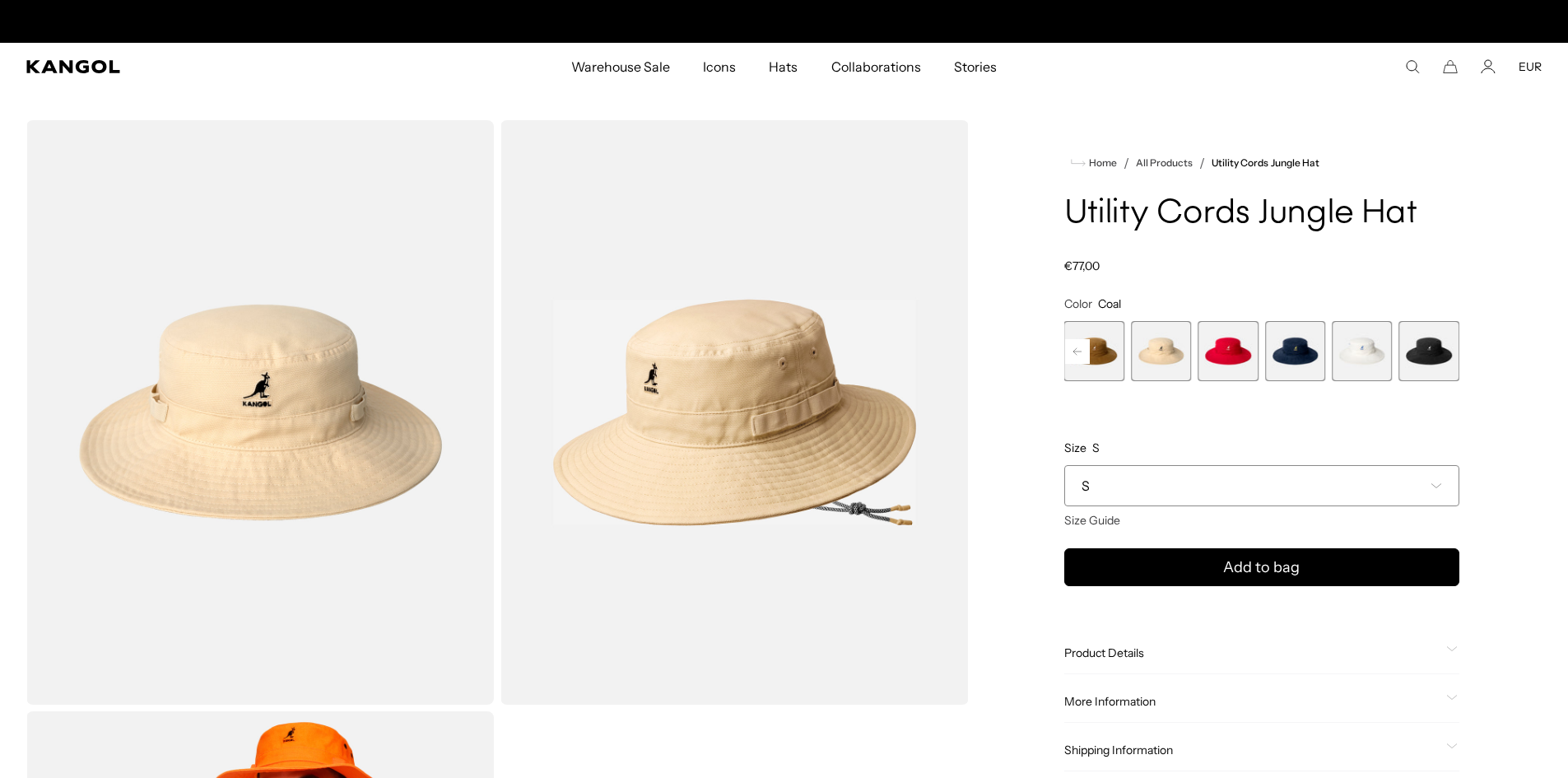 scroll, scrollTop: 0, scrollLeft: 339, axis: horizontal 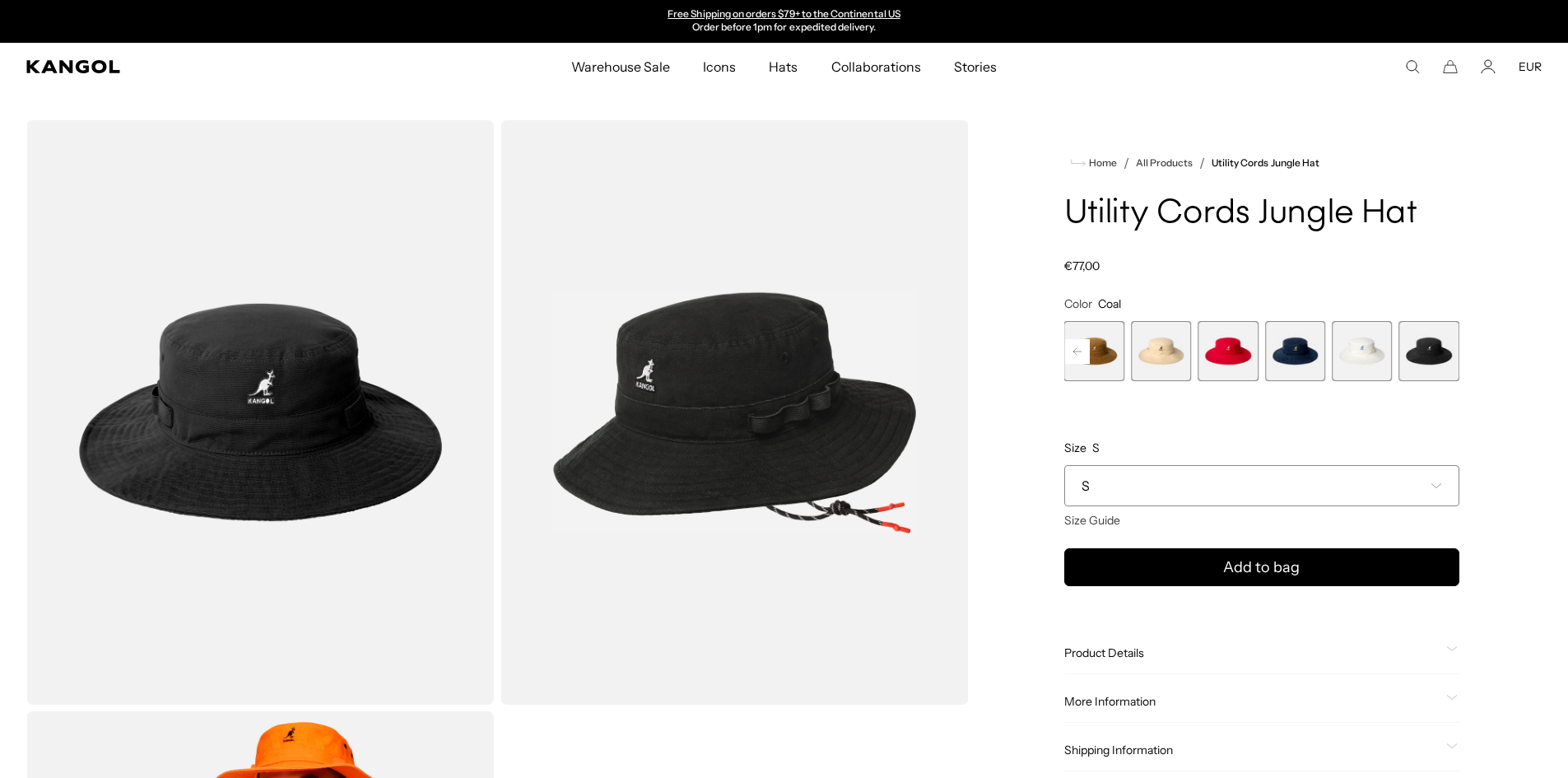 click at bounding box center [1361, 351] 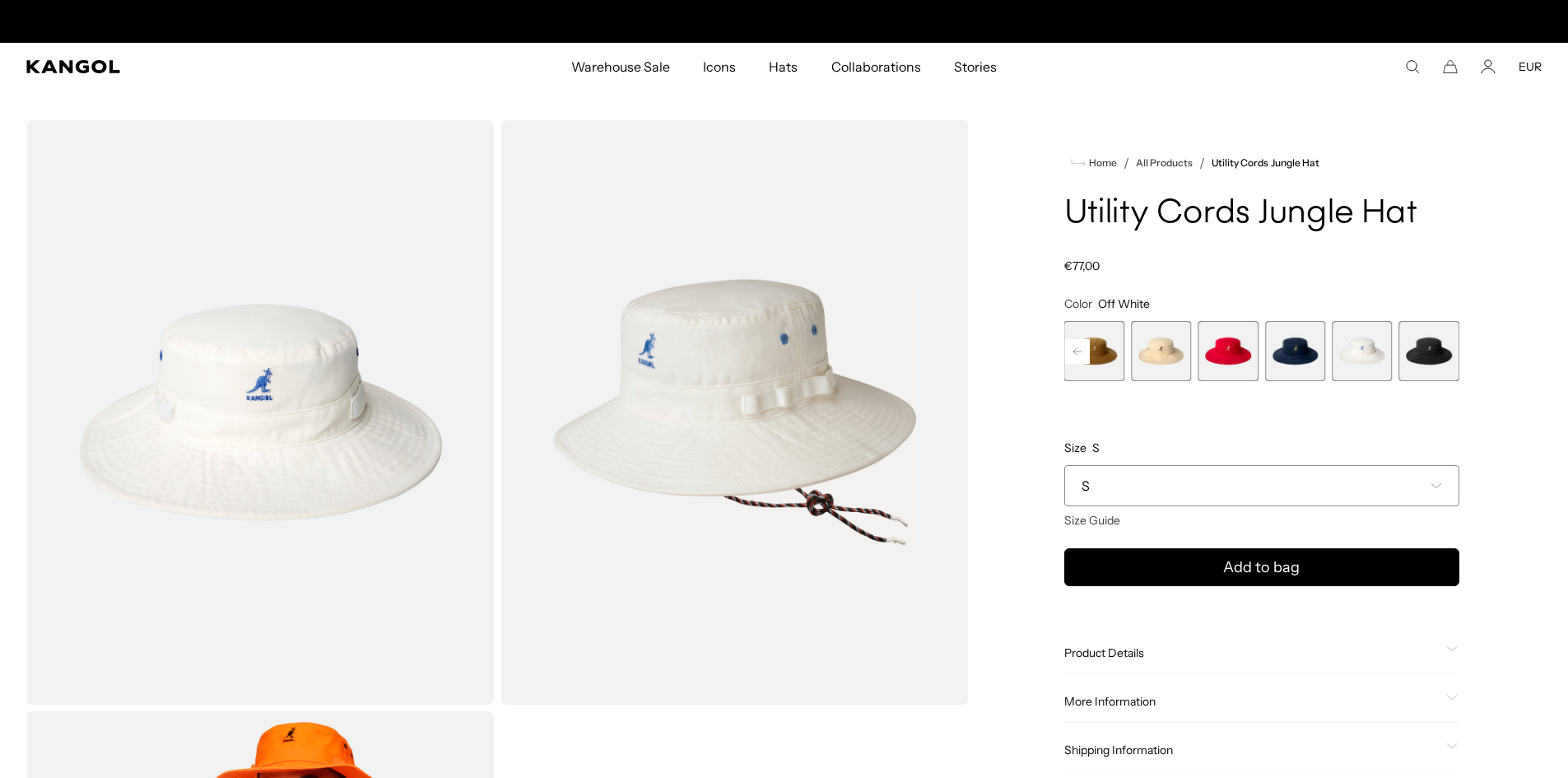 scroll, scrollTop: 0, scrollLeft: 0, axis: both 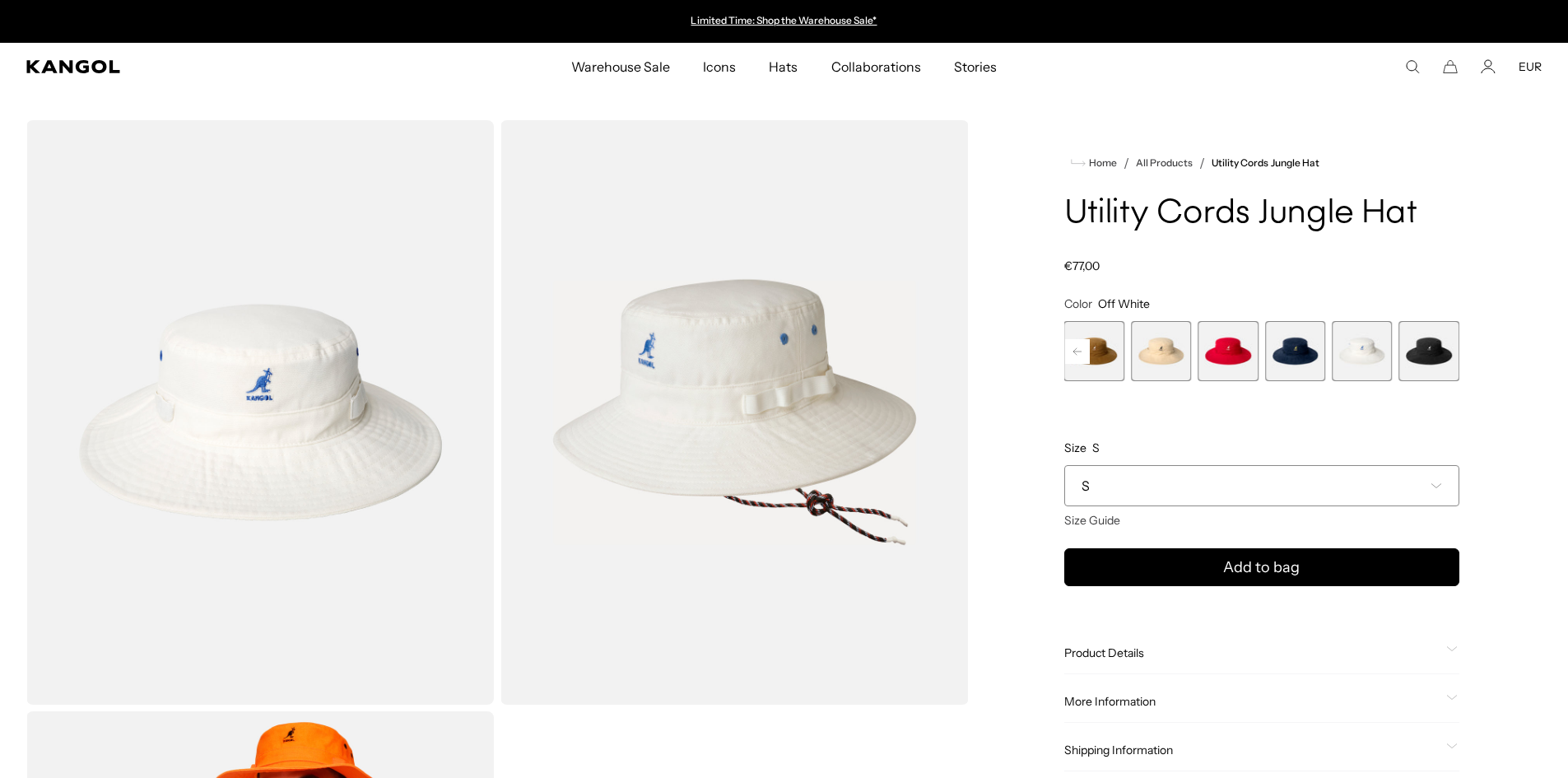 click at bounding box center (1295, 351) 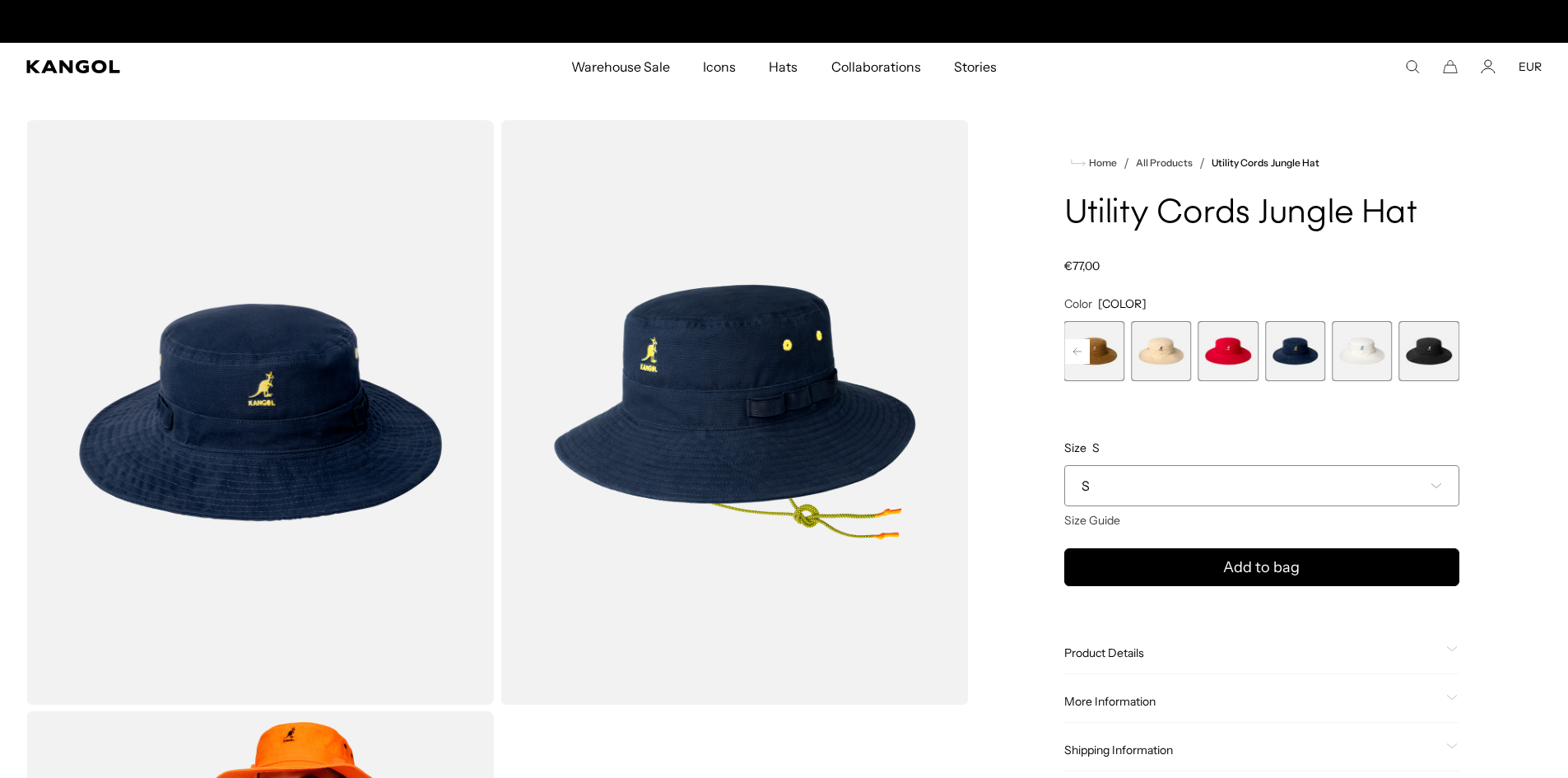 scroll, scrollTop: 0, scrollLeft: 339, axis: horizontal 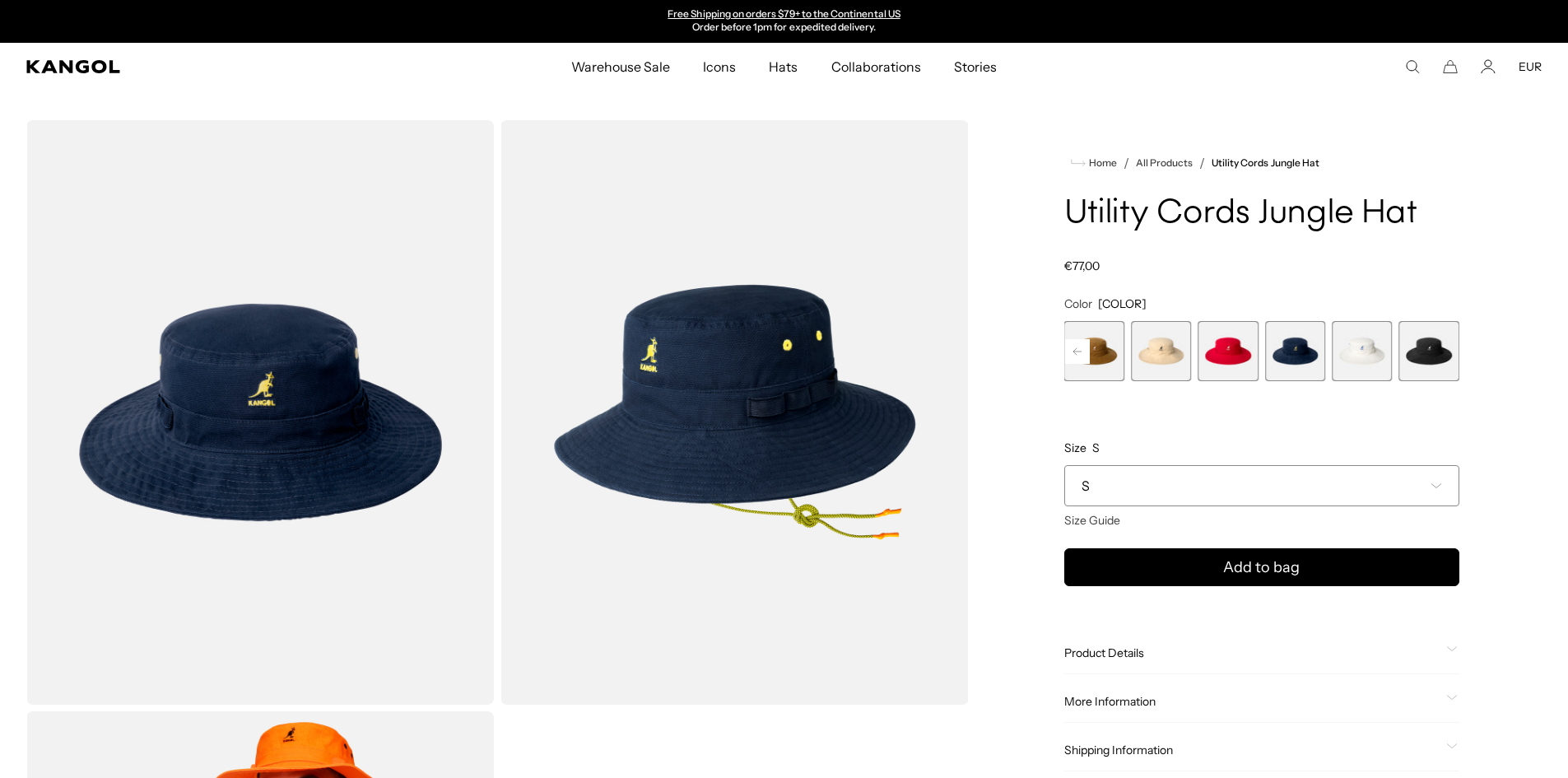 click at bounding box center (1227, 351) 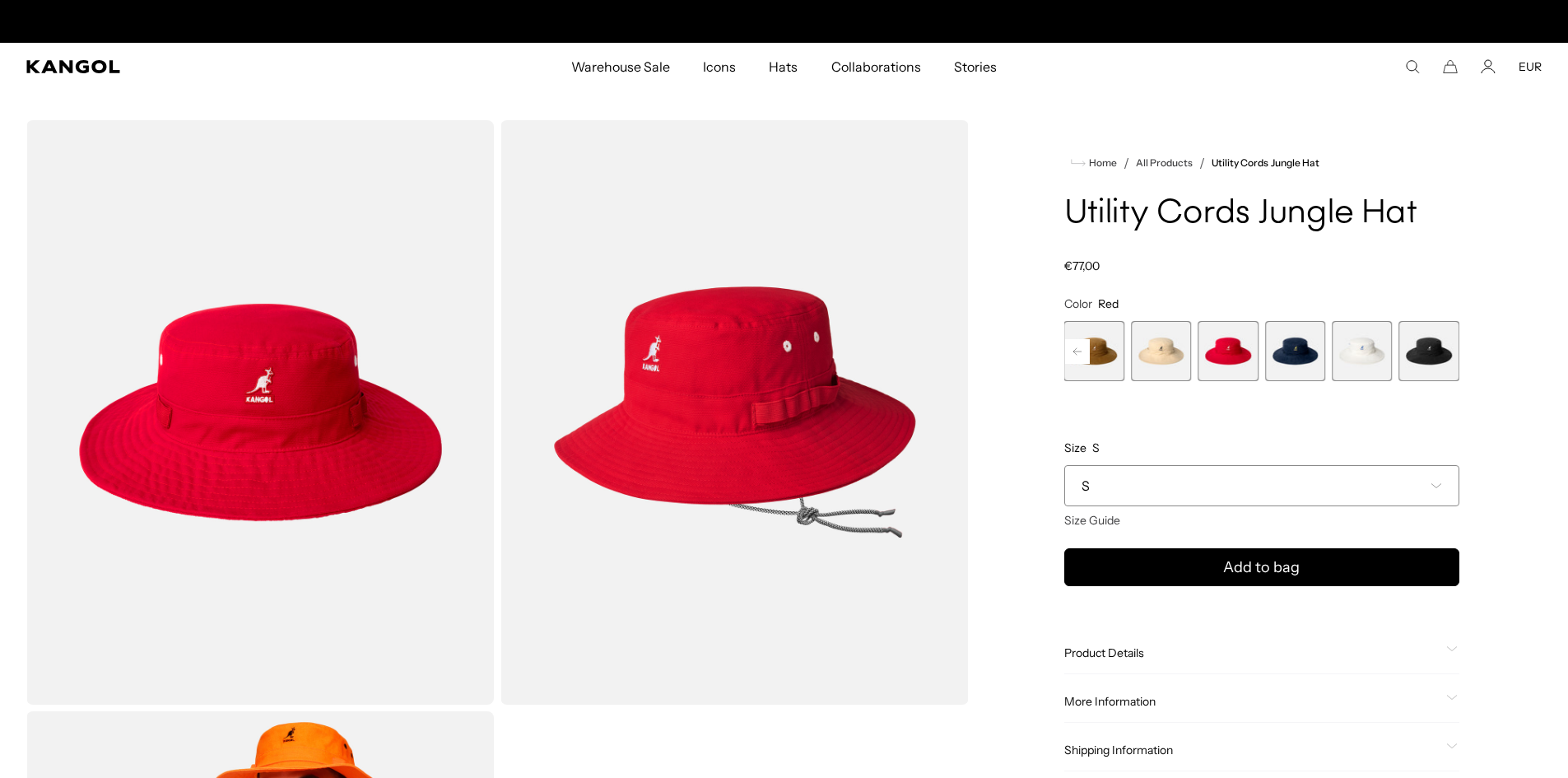 scroll, scrollTop: 0, scrollLeft: 0, axis: both 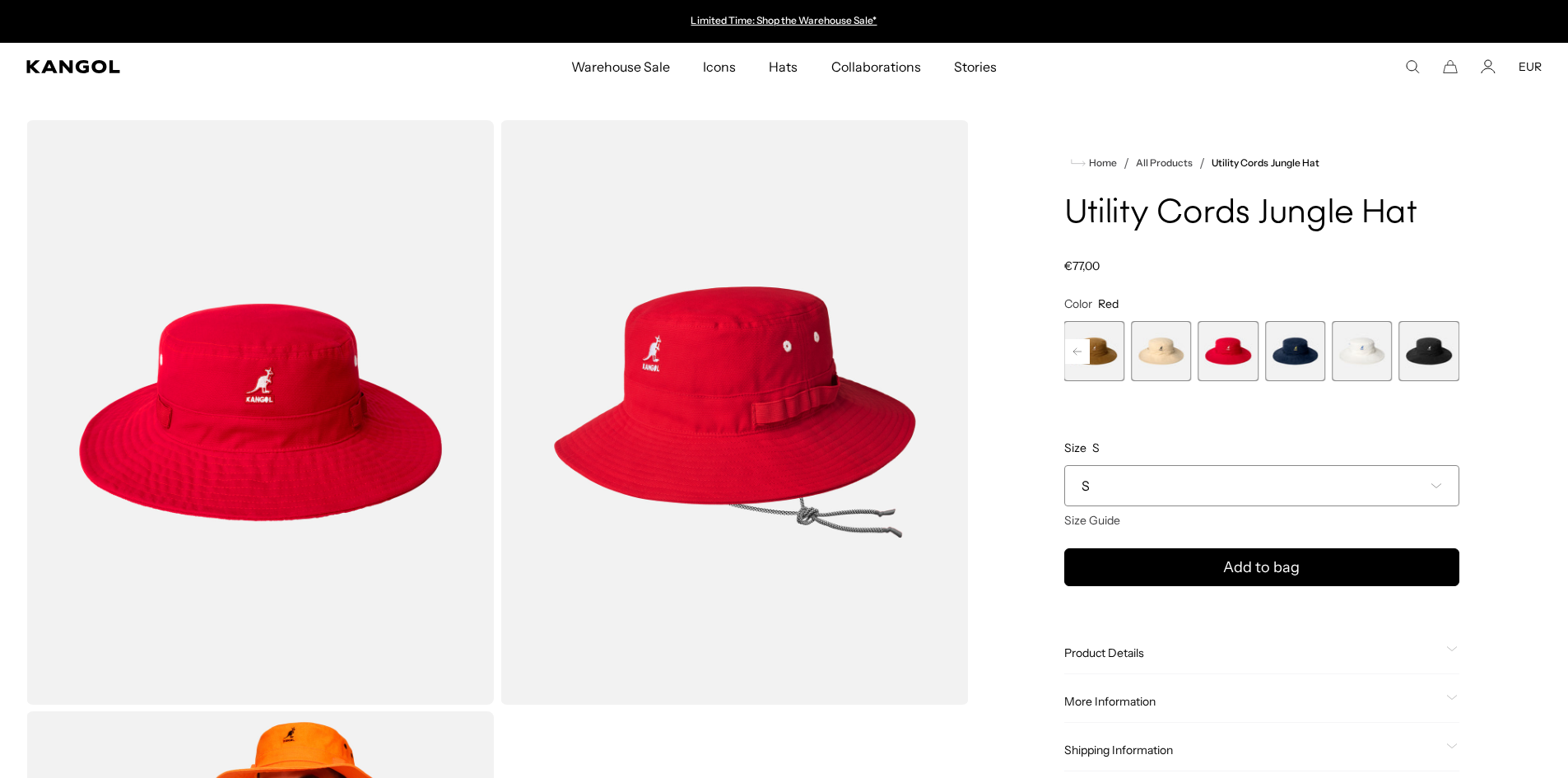 click at bounding box center [1161, 351] 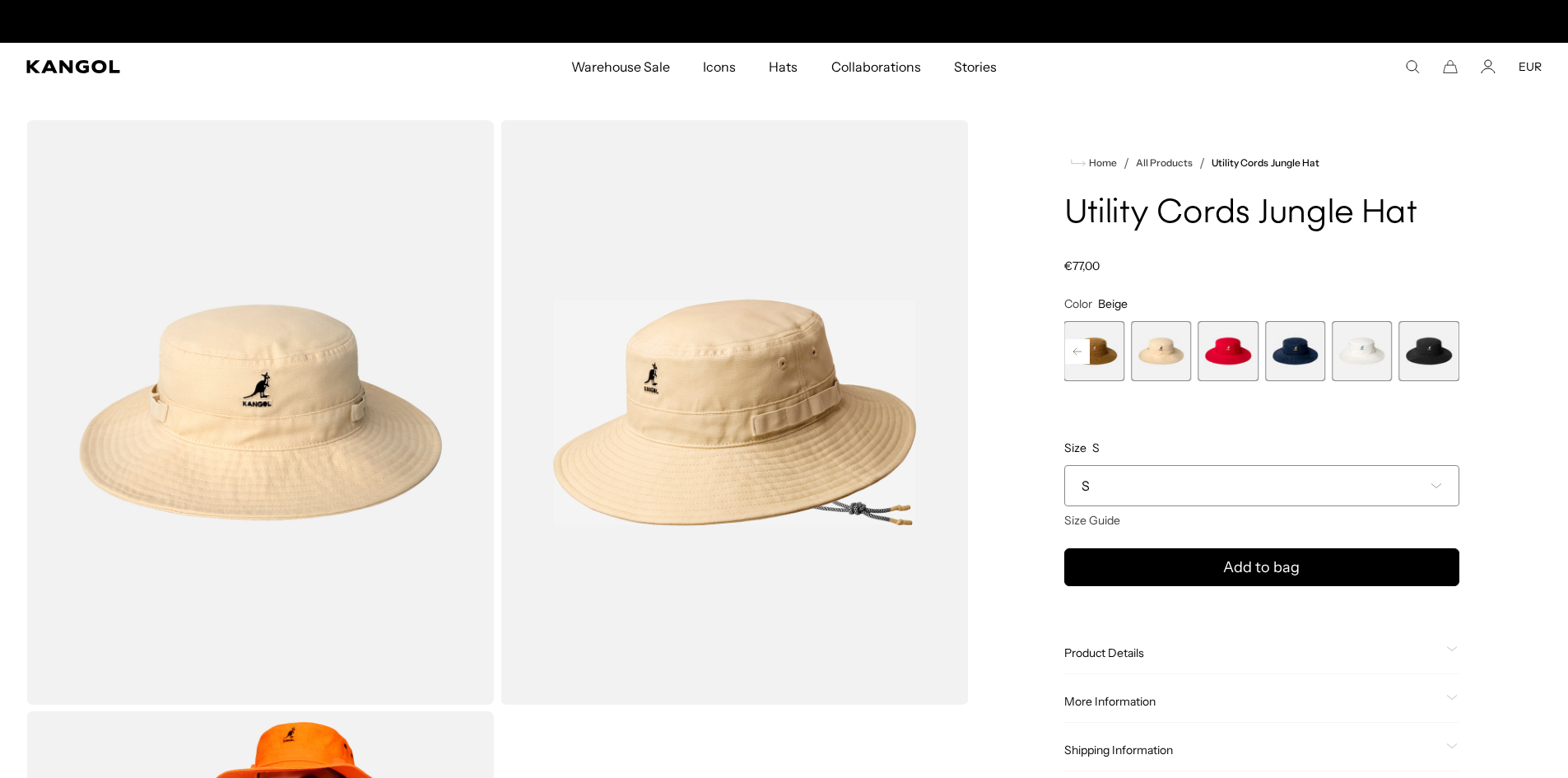 scroll, scrollTop: 0, scrollLeft: 339, axis: horizontal 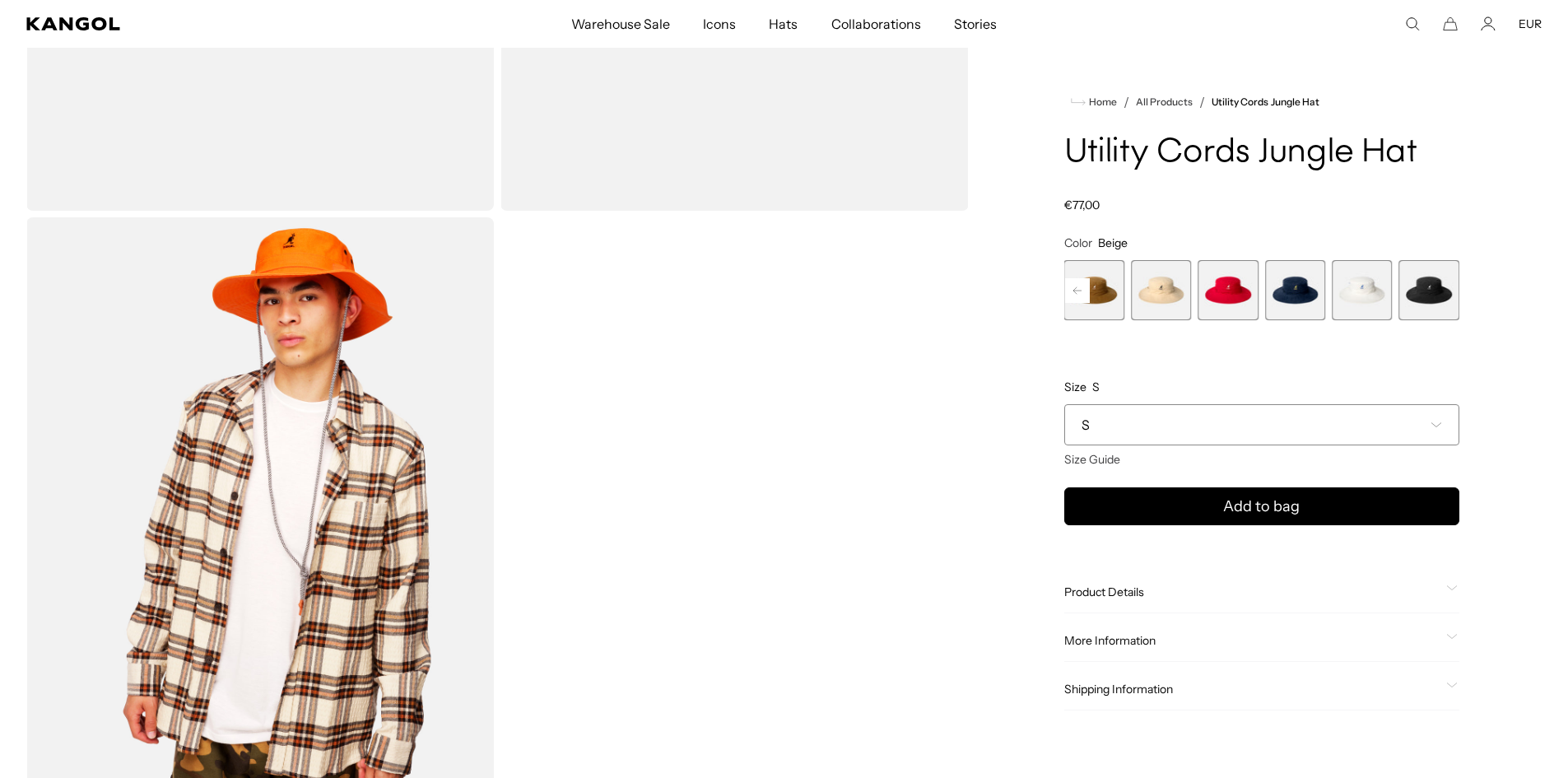 click at bounding box center (1161, 290) 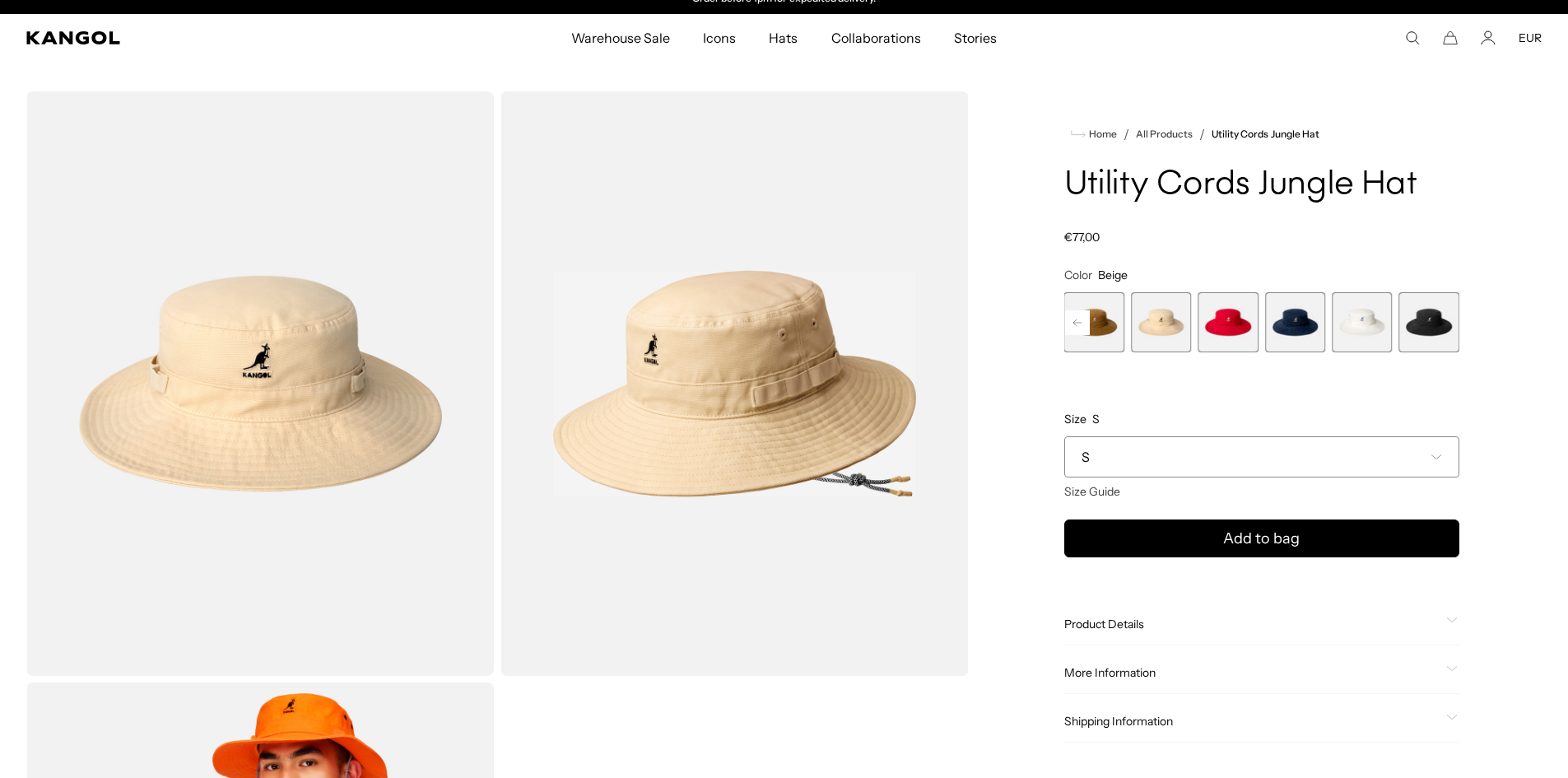 scroll, scrollTop: 0, scrollLeft: 0, axis: both 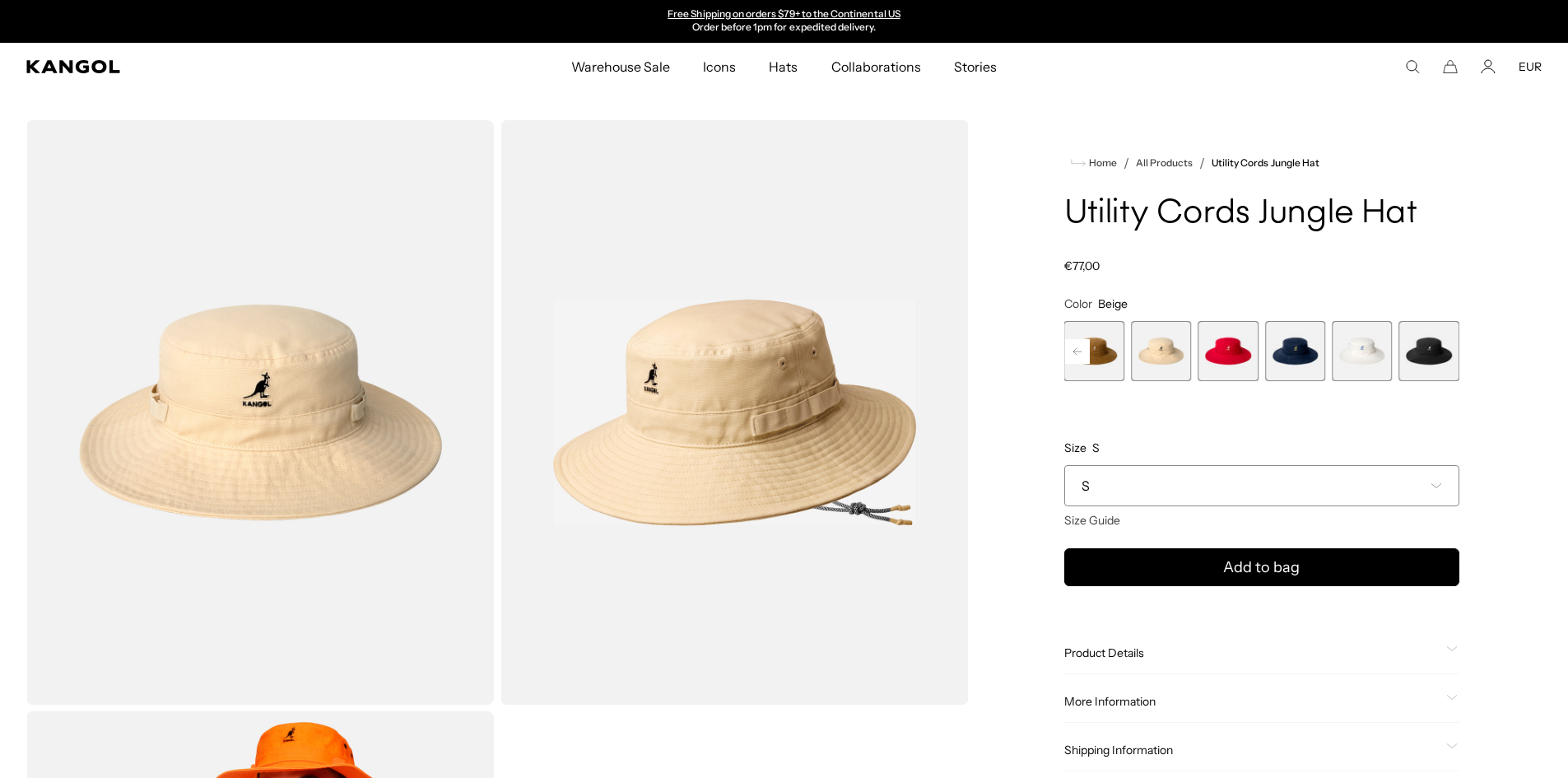 click at bounding box center [1094, 351] 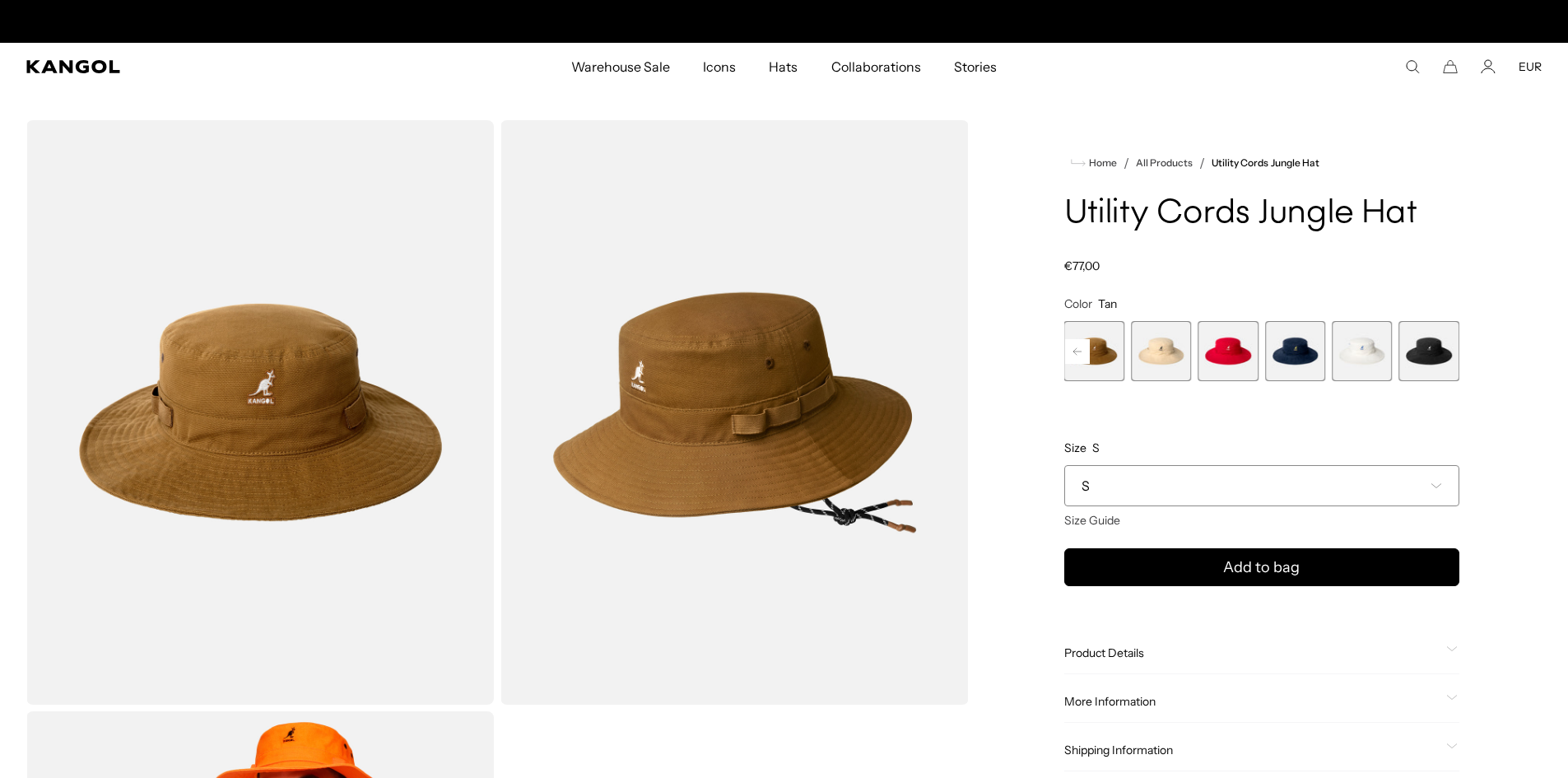 scroll, scrollTop: 0, scrollLeft: 0, axis: both 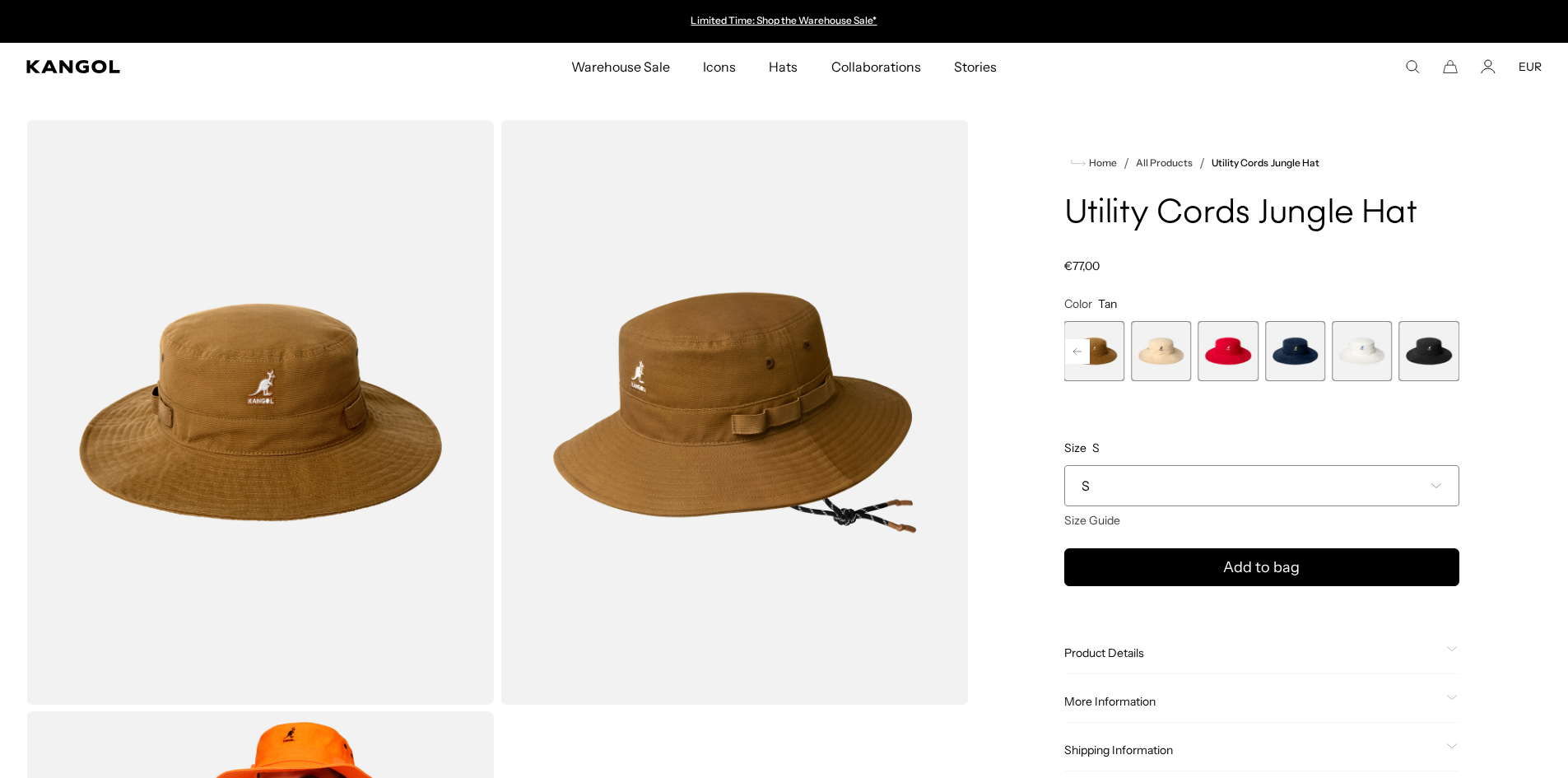 click at bounding box center [1077, 352] 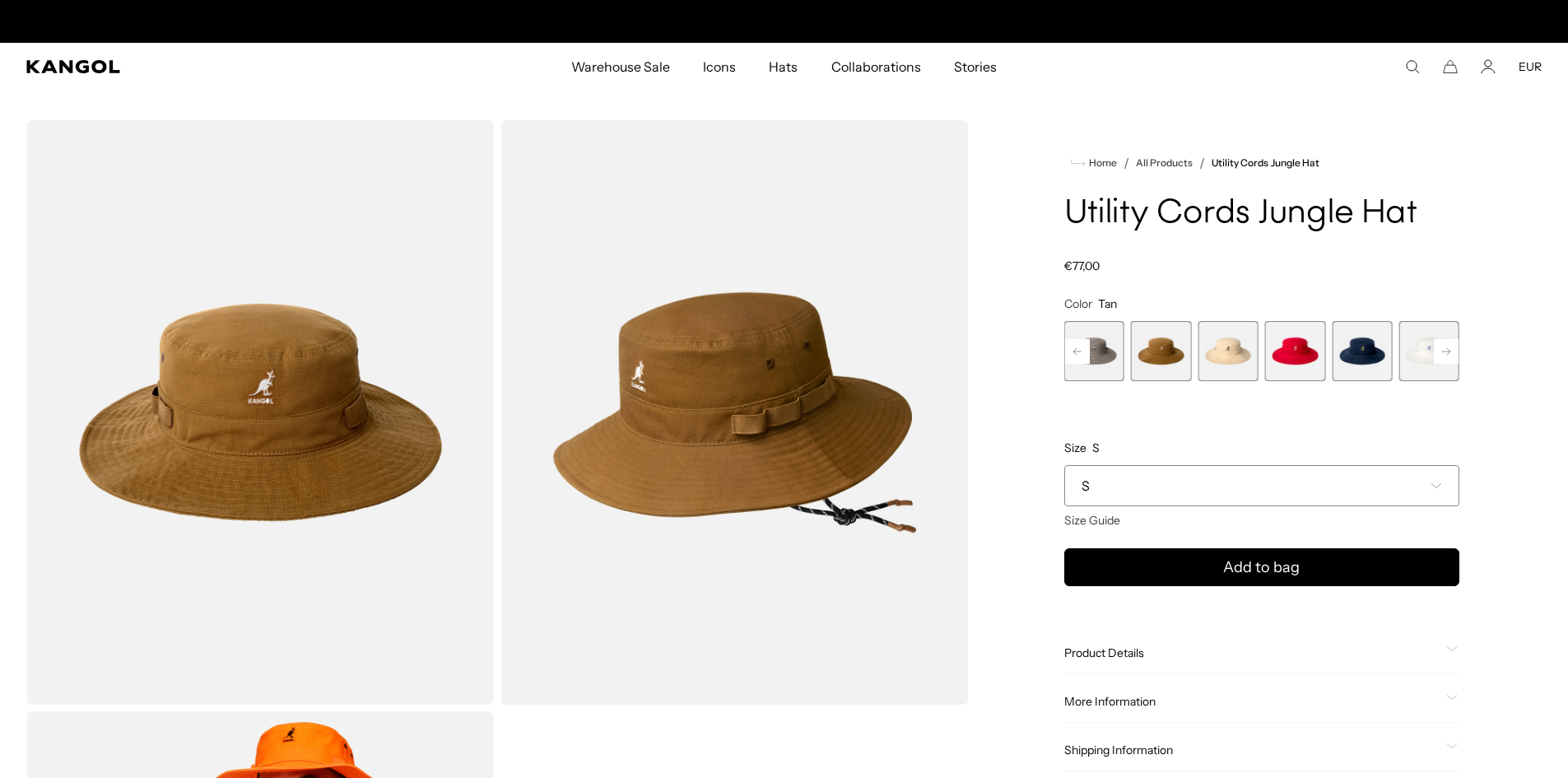scroll, scrollTop: 0, scrollLeft: 339, axis: horizontal 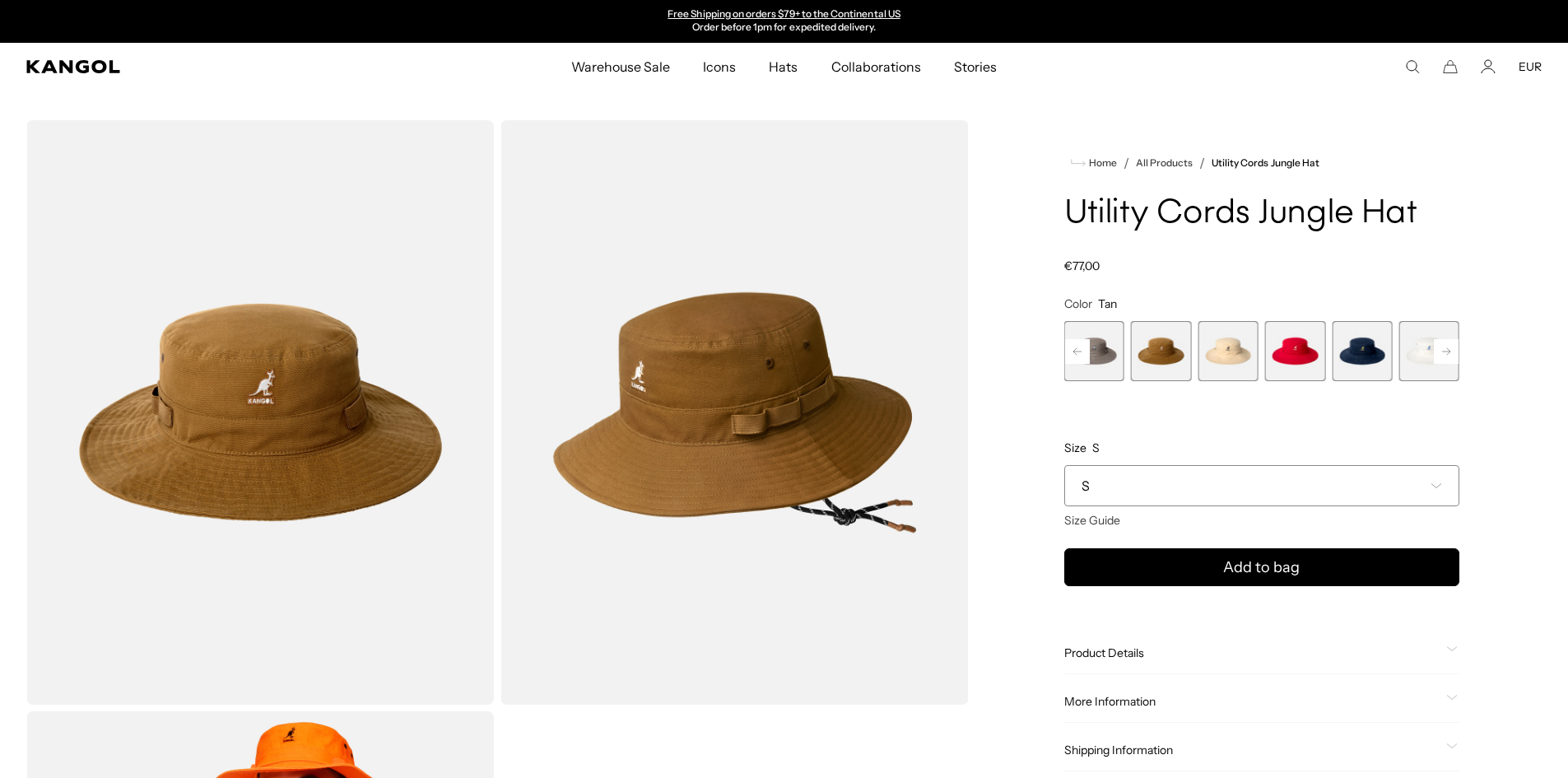 click at bounding box center (1227, 351) 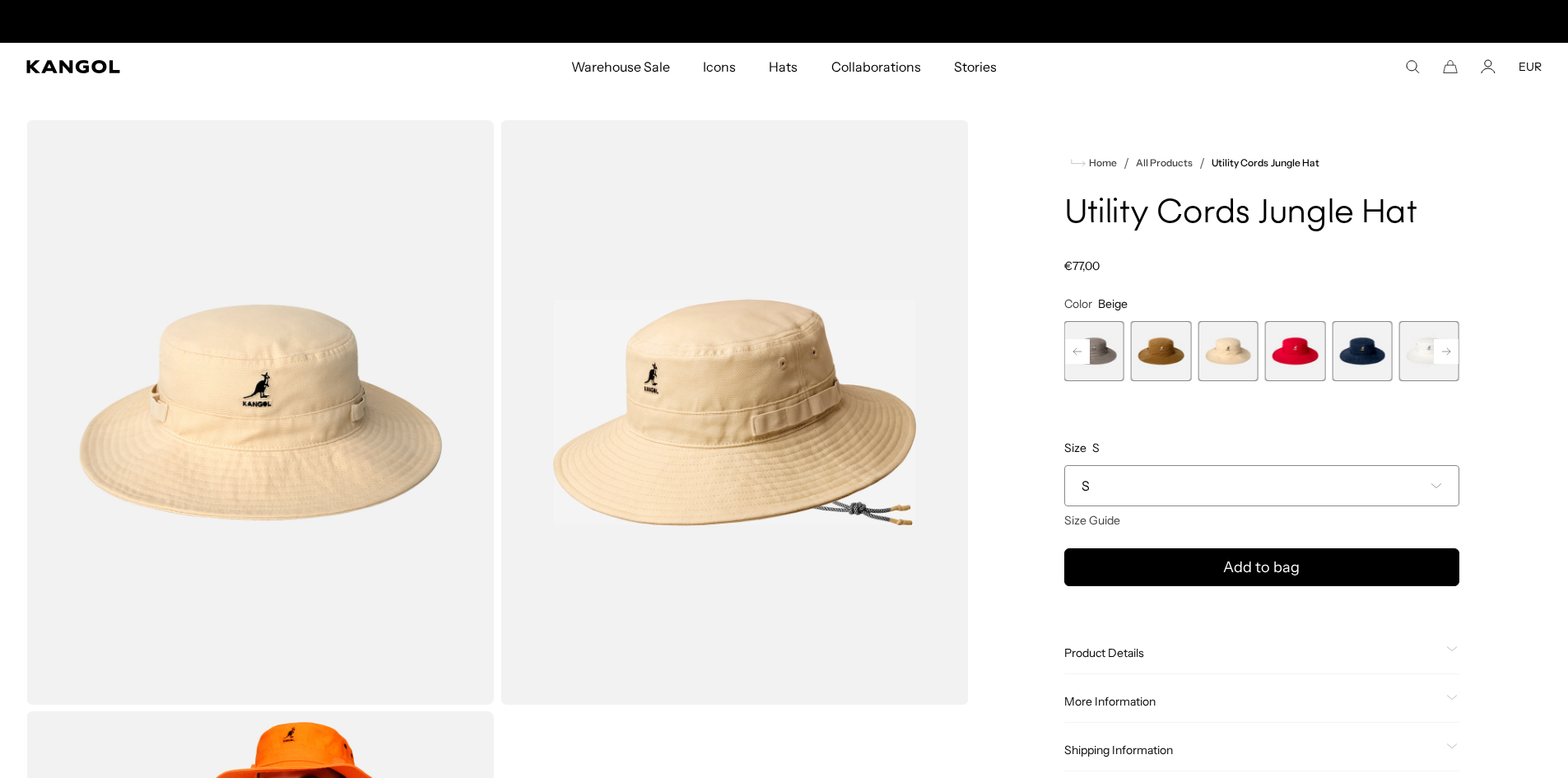 click at bounding box center (1077, 352) 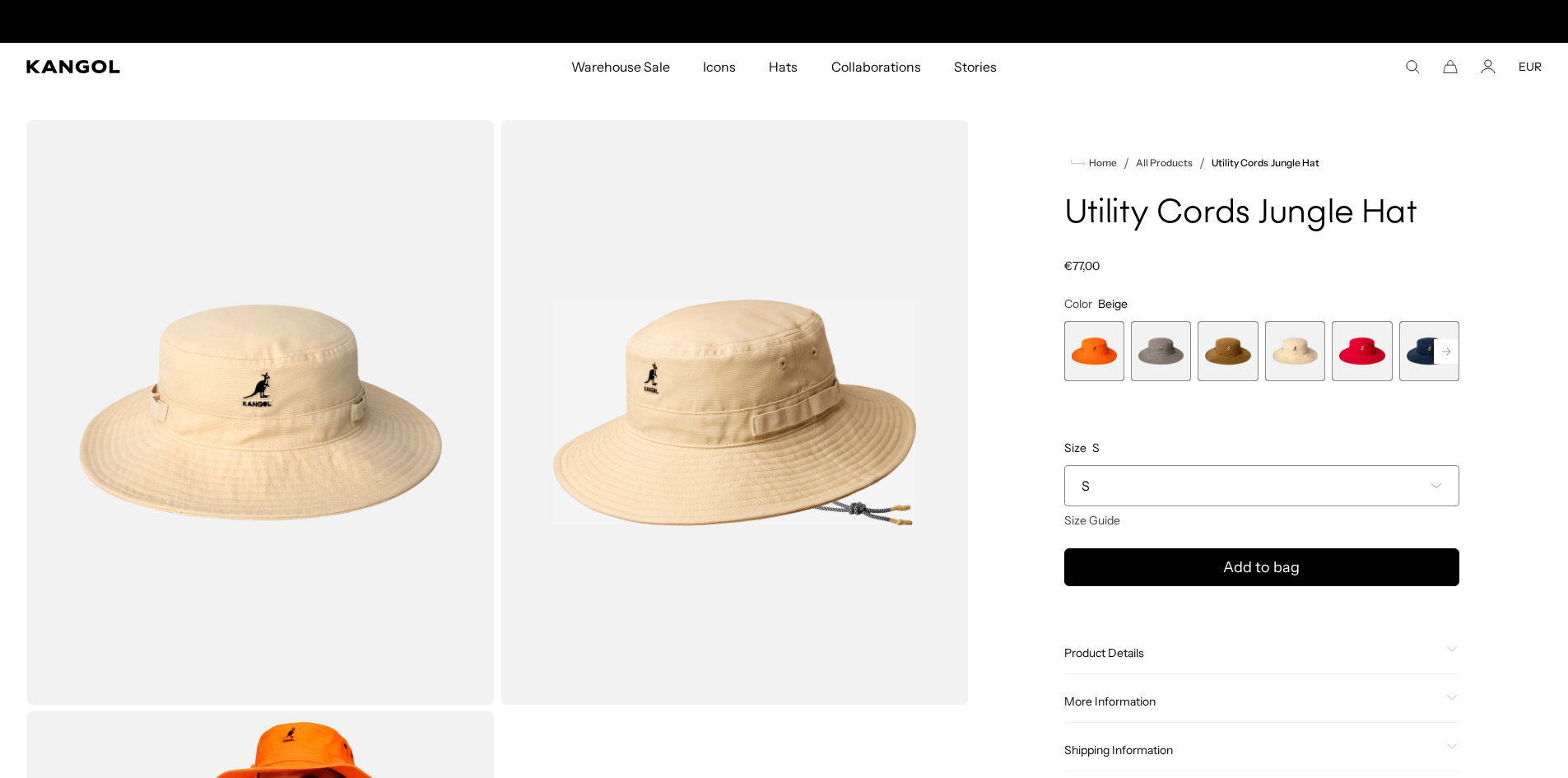 scroll, scrollTop: 0, scrollLeft: 0, axis: both 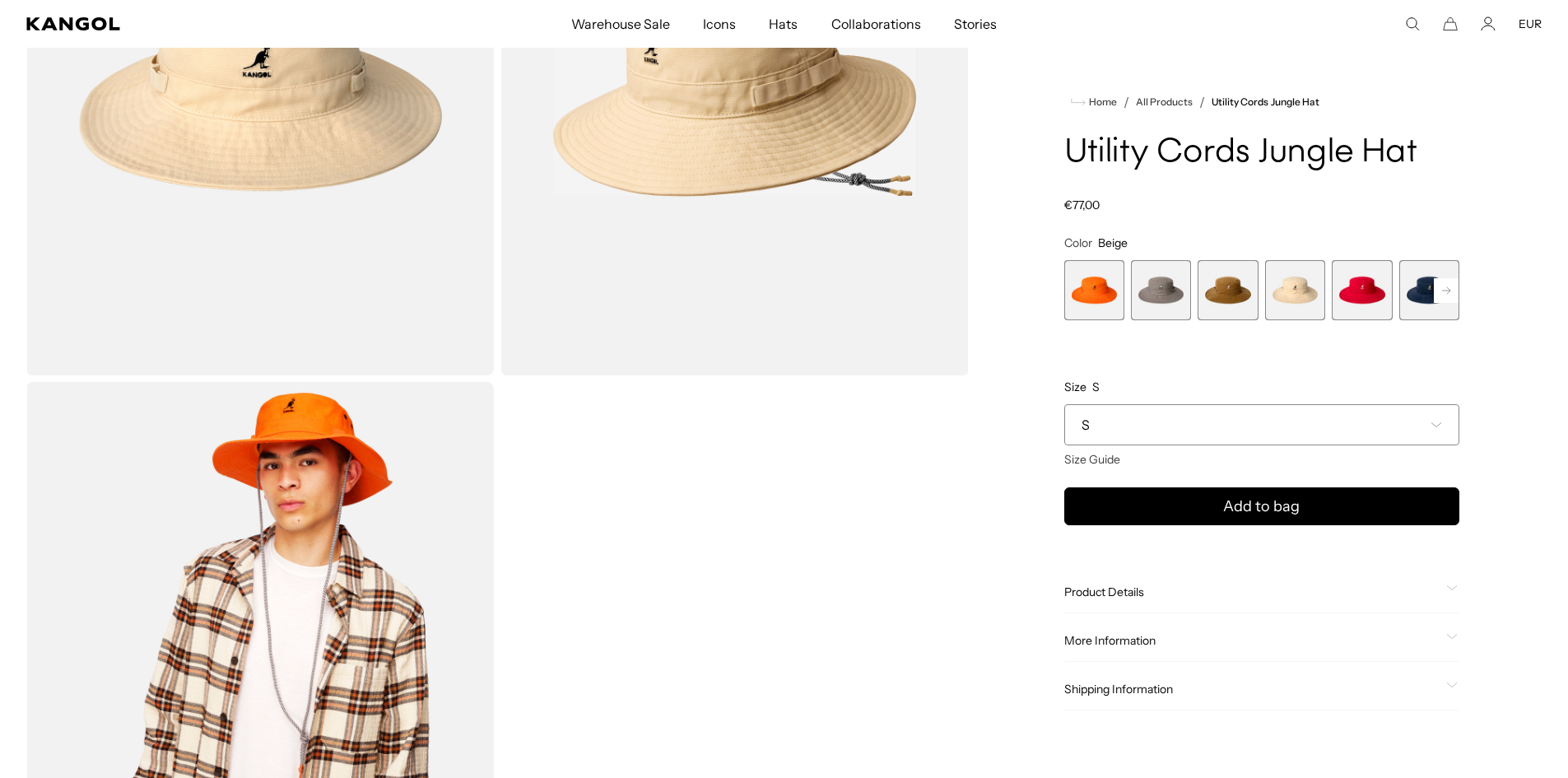 click at bounding box center (1094, 290) 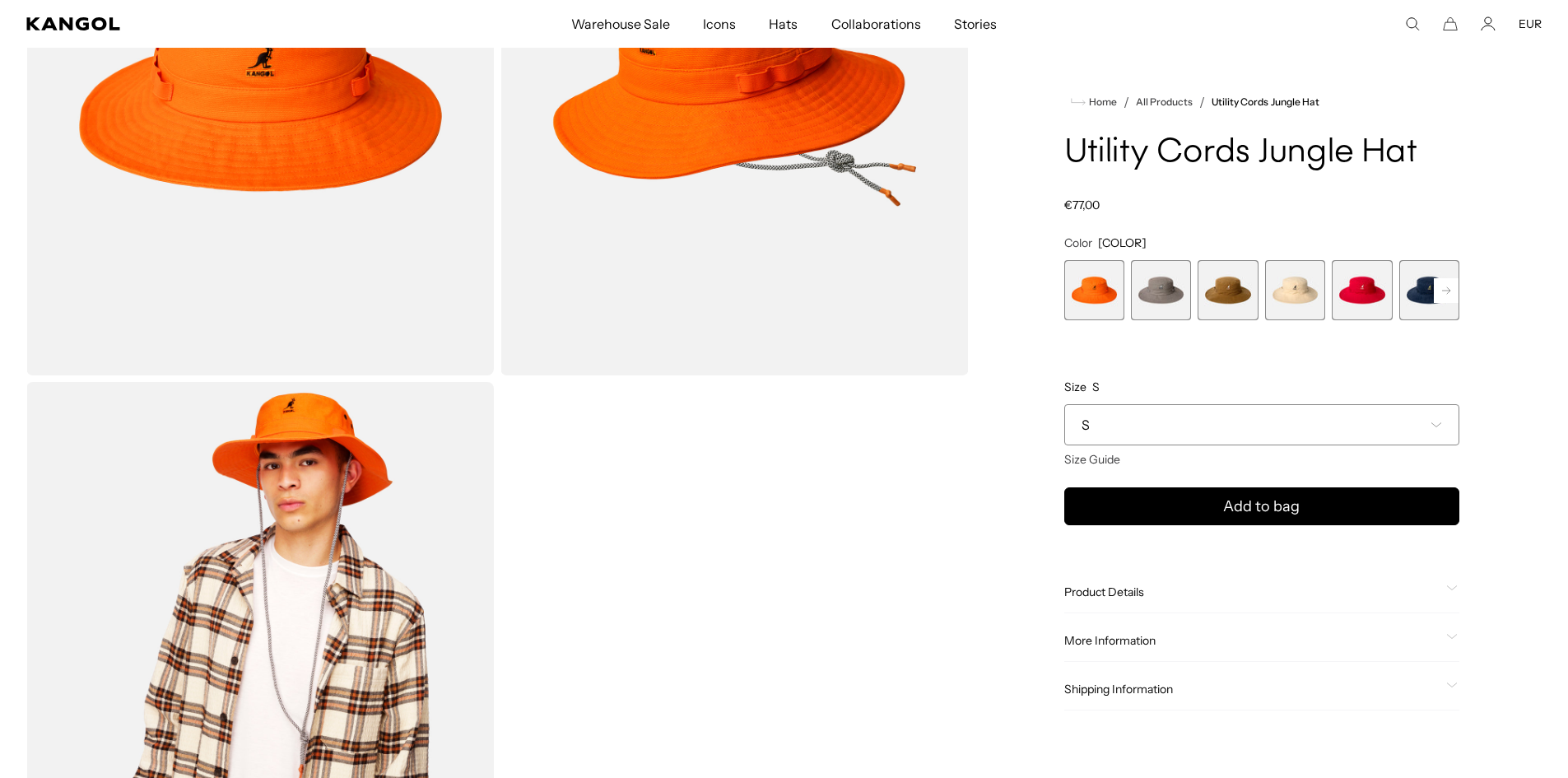 scroll, scrollTop: 0, scrollLeft: 339, axis: horizontal 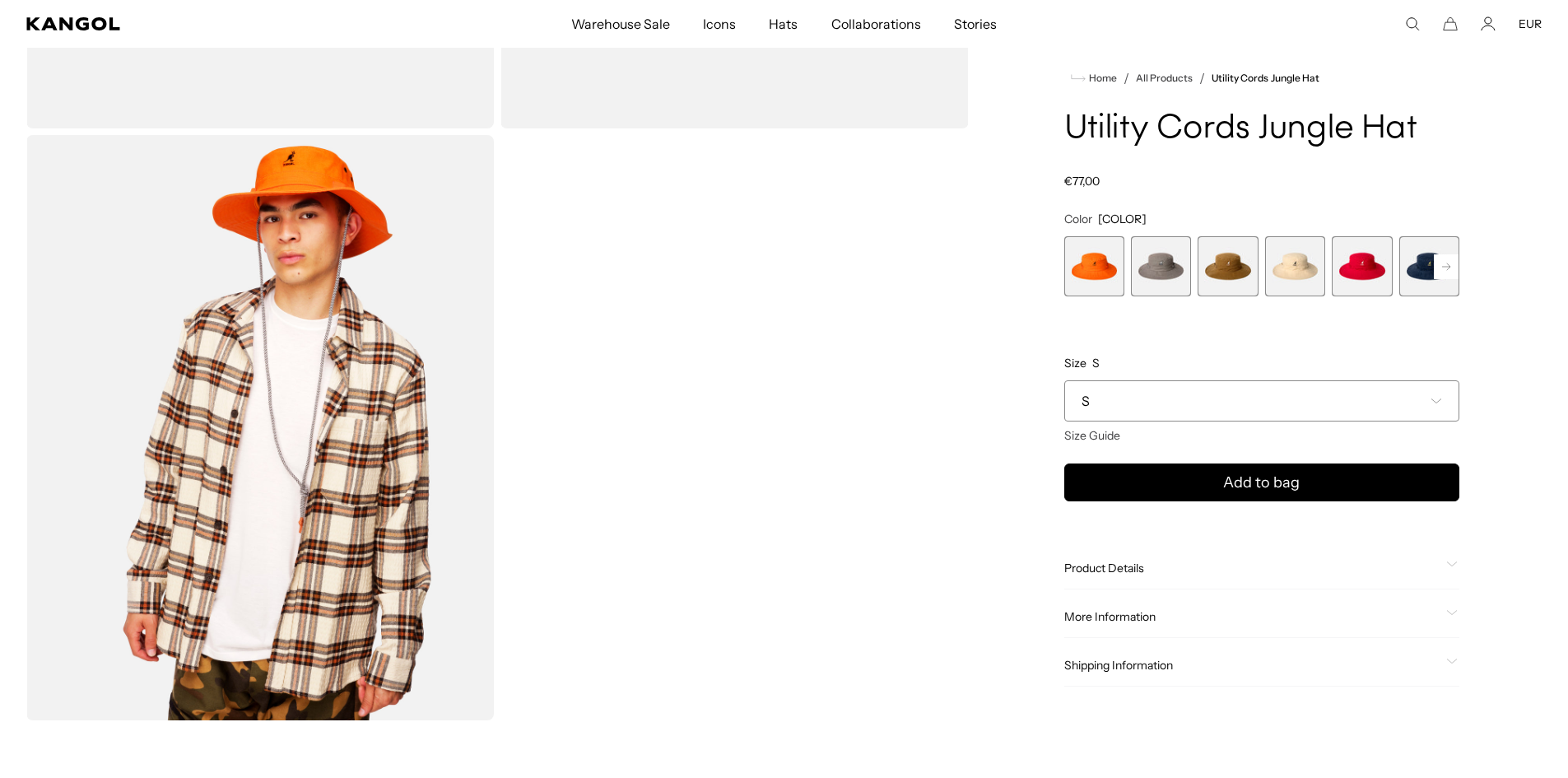 click on "Product Details" at bounding box center [1252, 569] 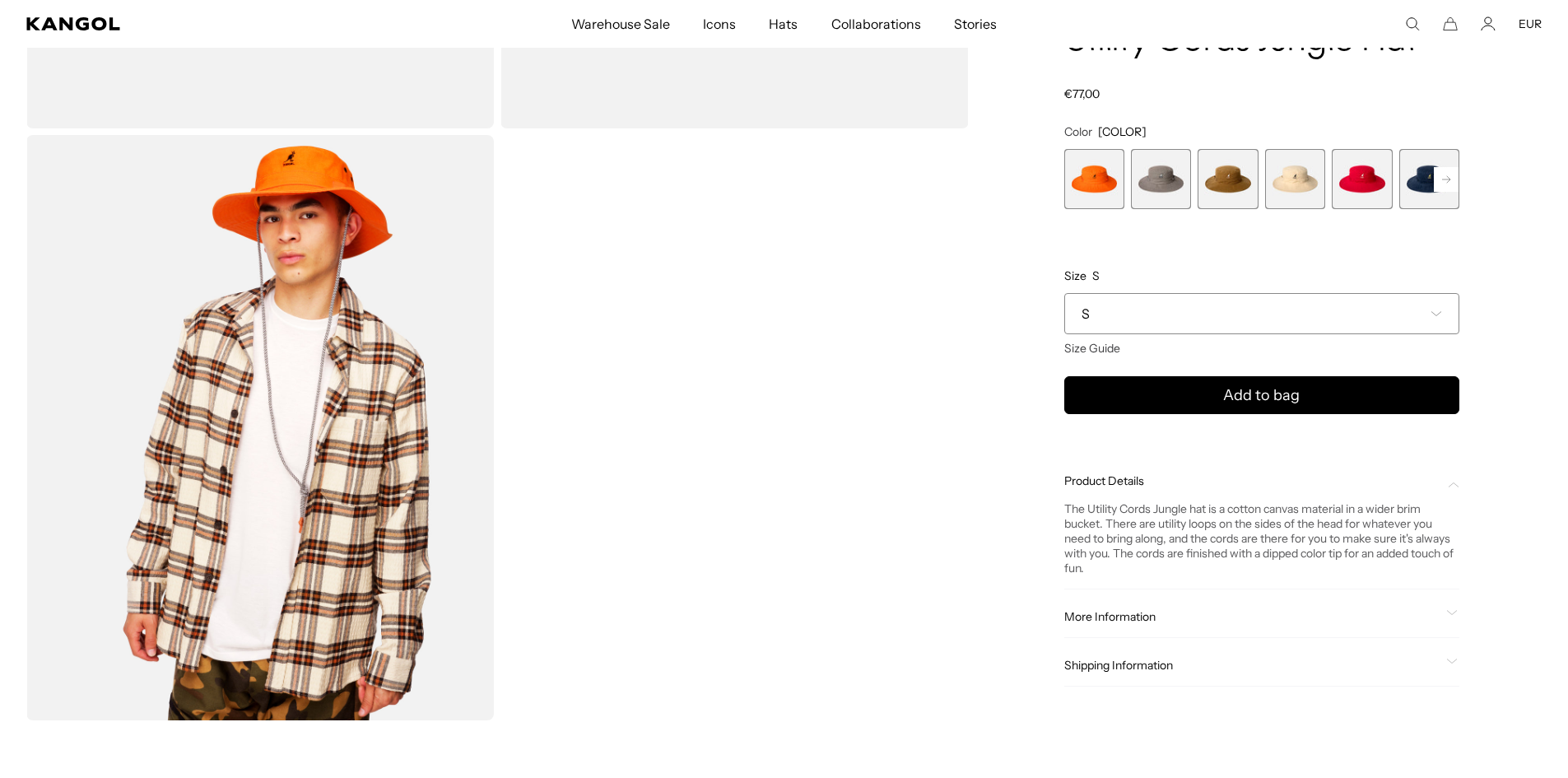 scroll, scrollTop: 0, scrollLeft: 0, axis: both 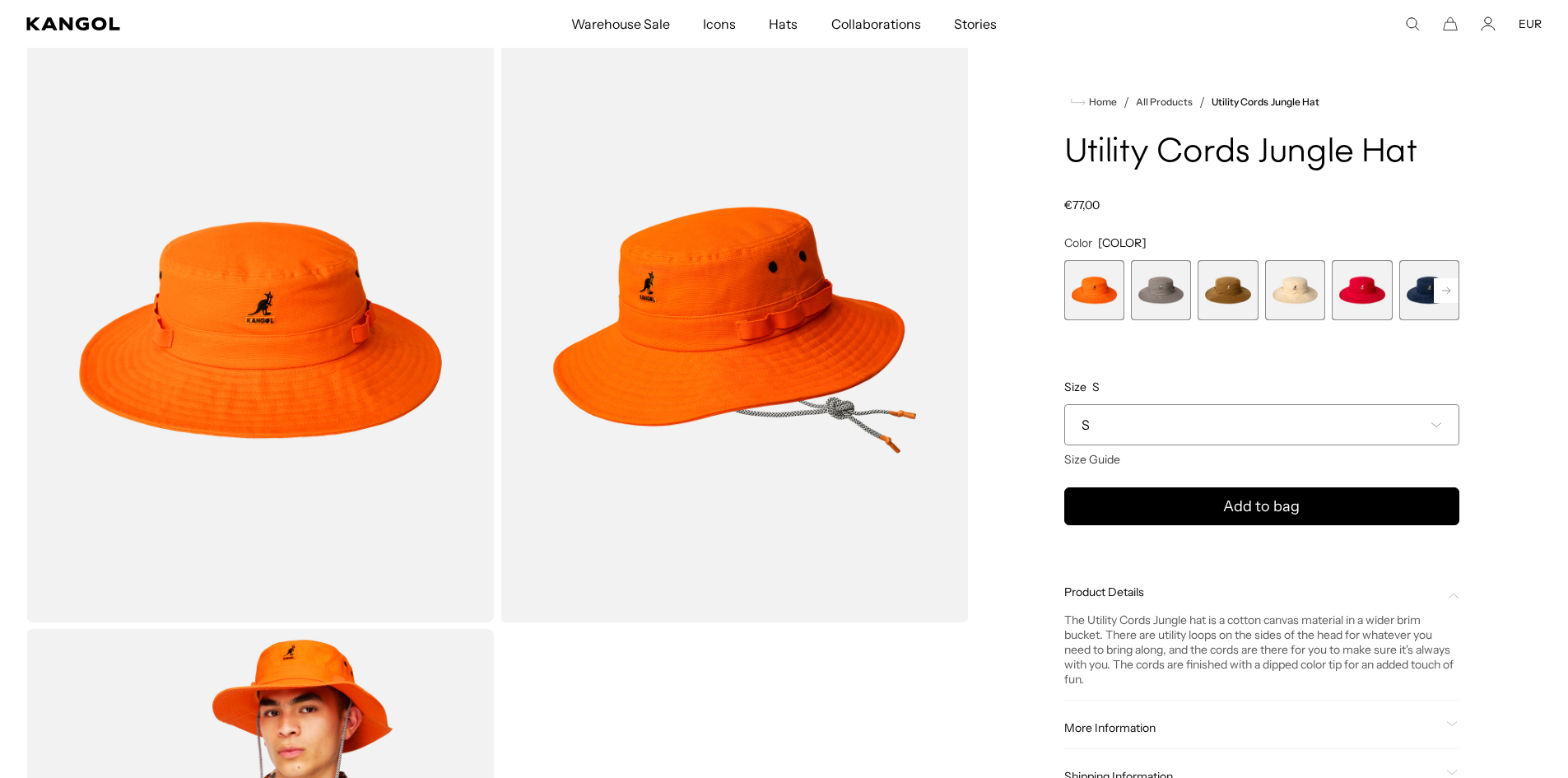 click at bounding box center [1227, 290] 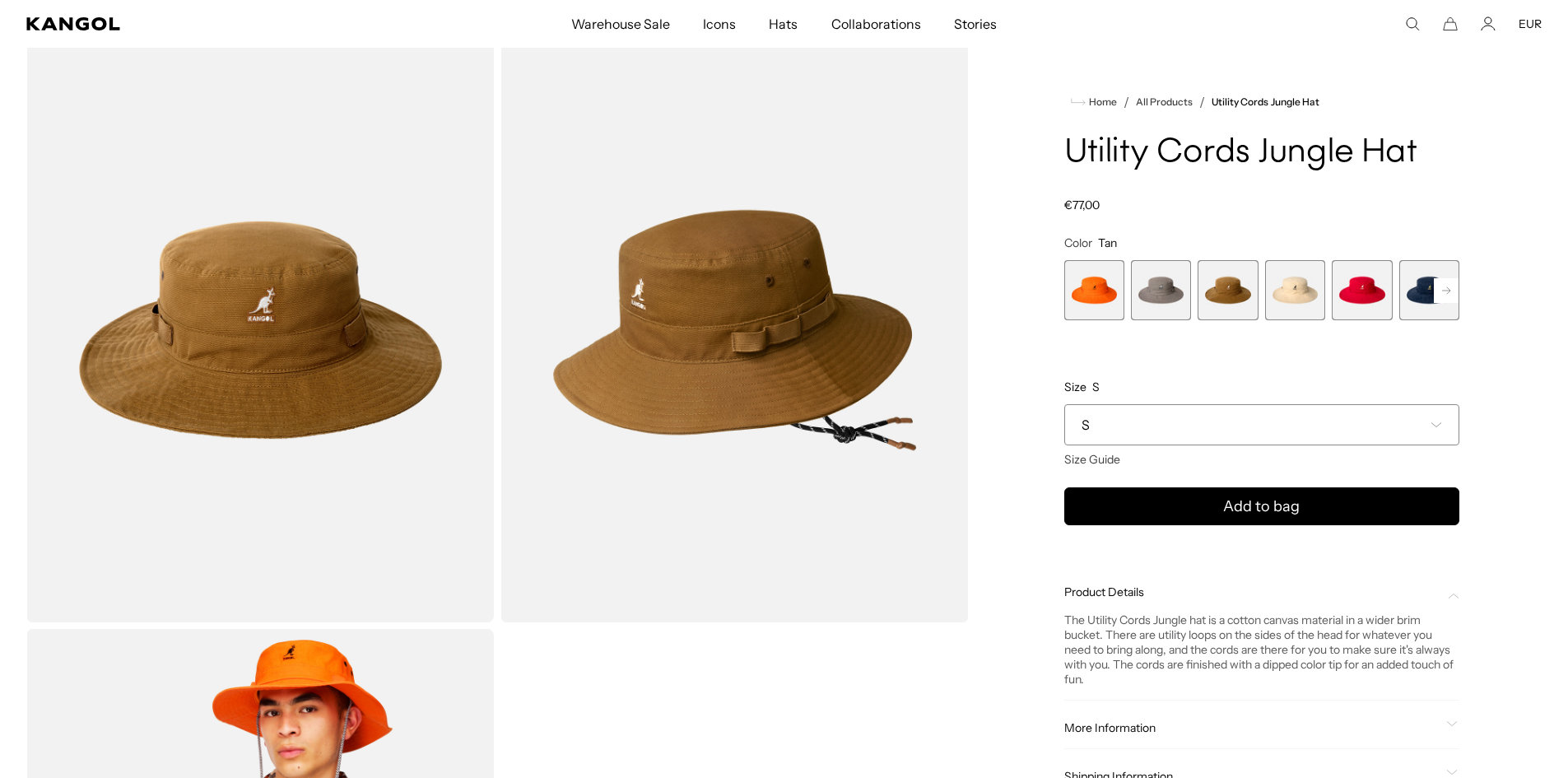 scroll, scrollTop: 0, scrollLeft: 0, axis: both 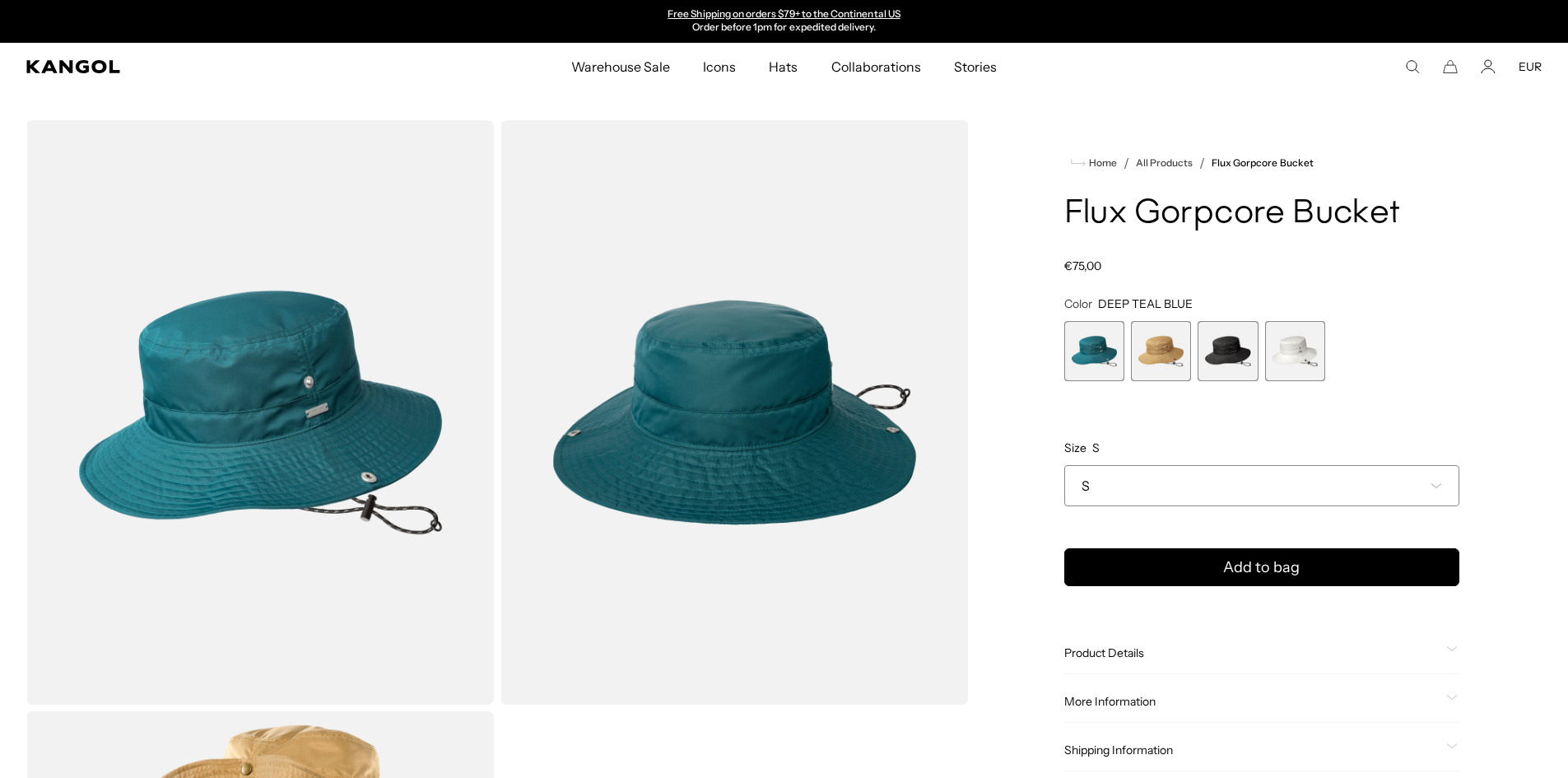 click at bounding box center (1161, 351) 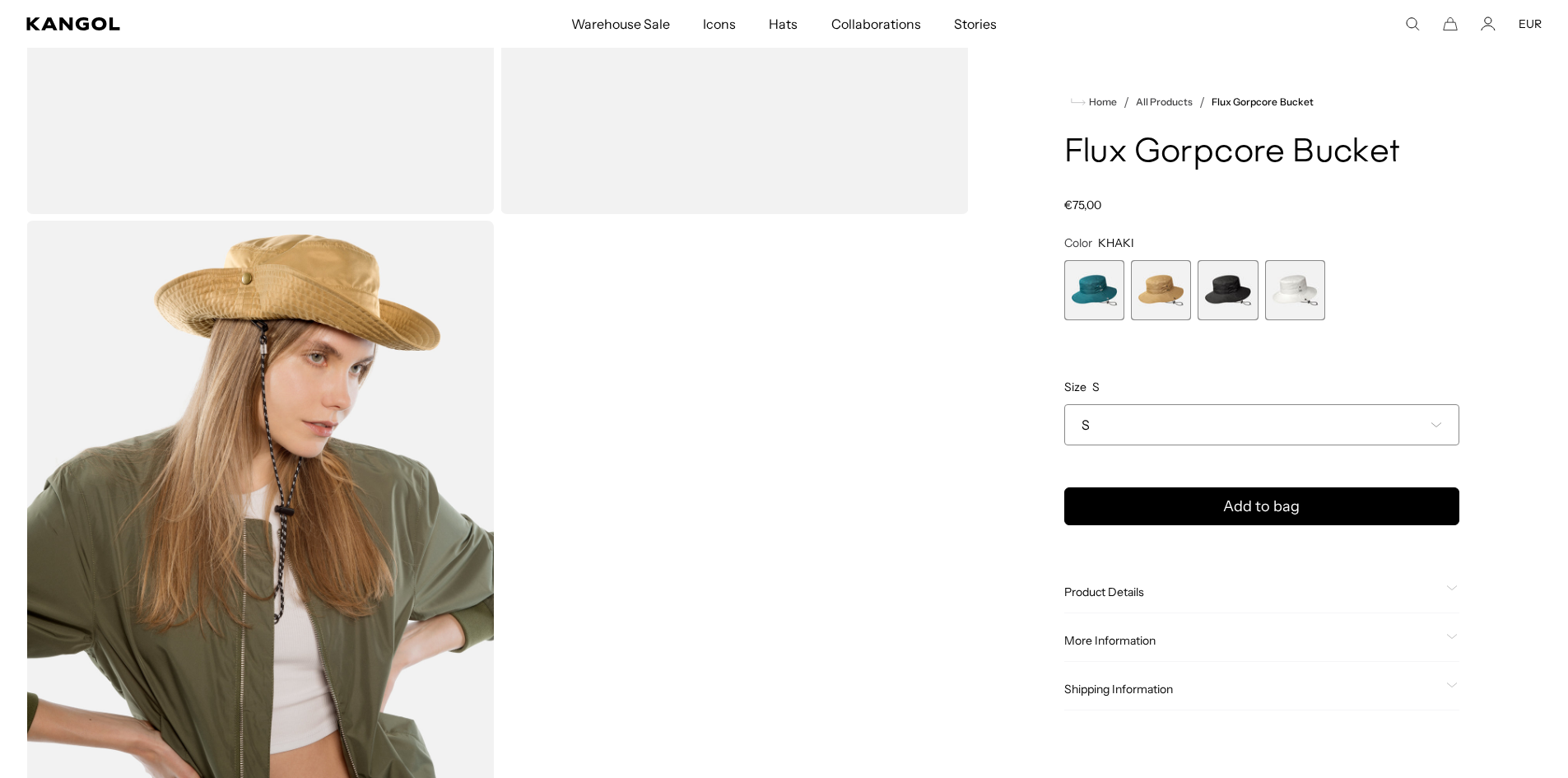 scroll, scrollTop: 494, scrollLeft: 0, axis: vertical 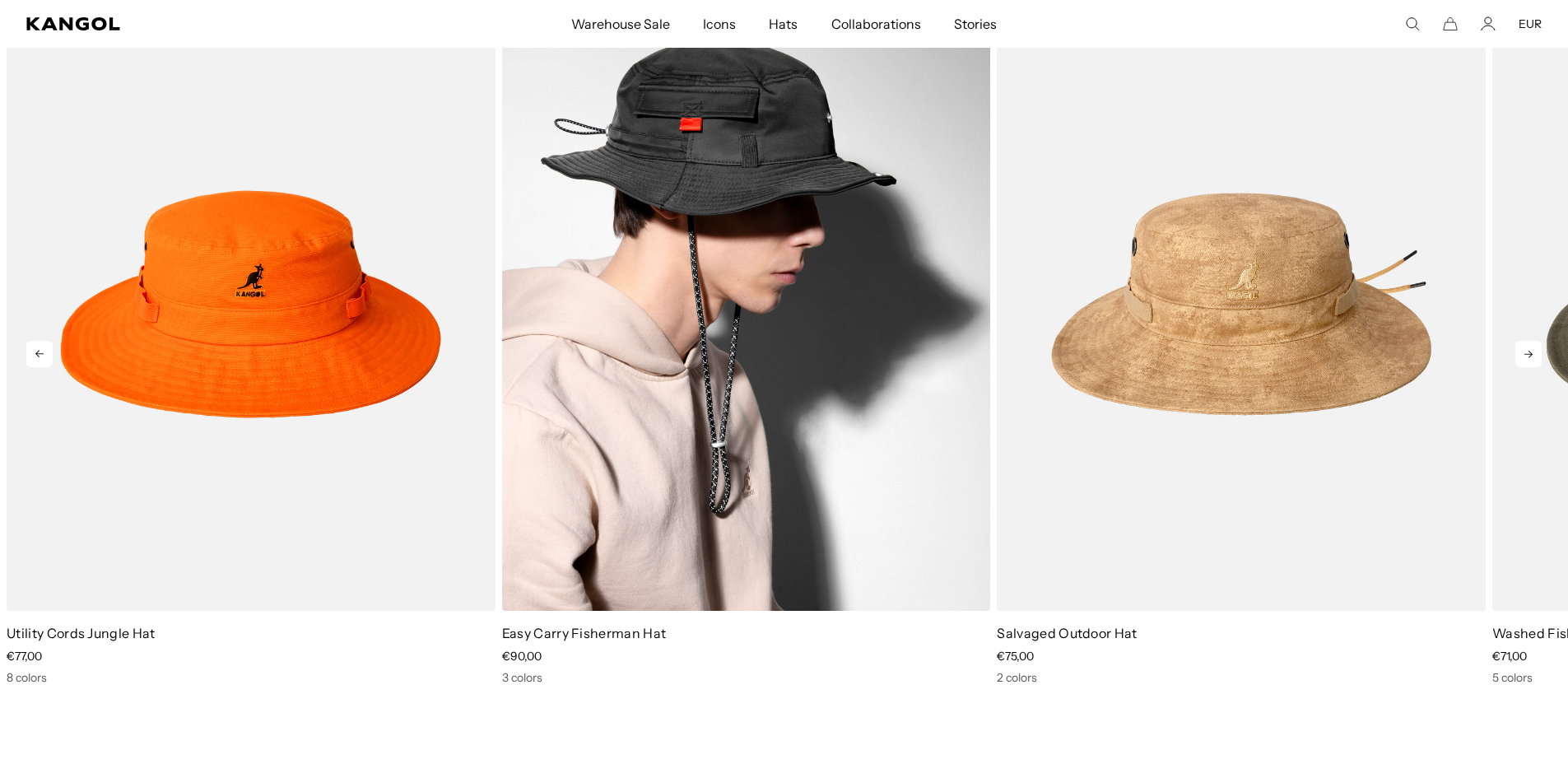 click at bounding box center [747, 304] 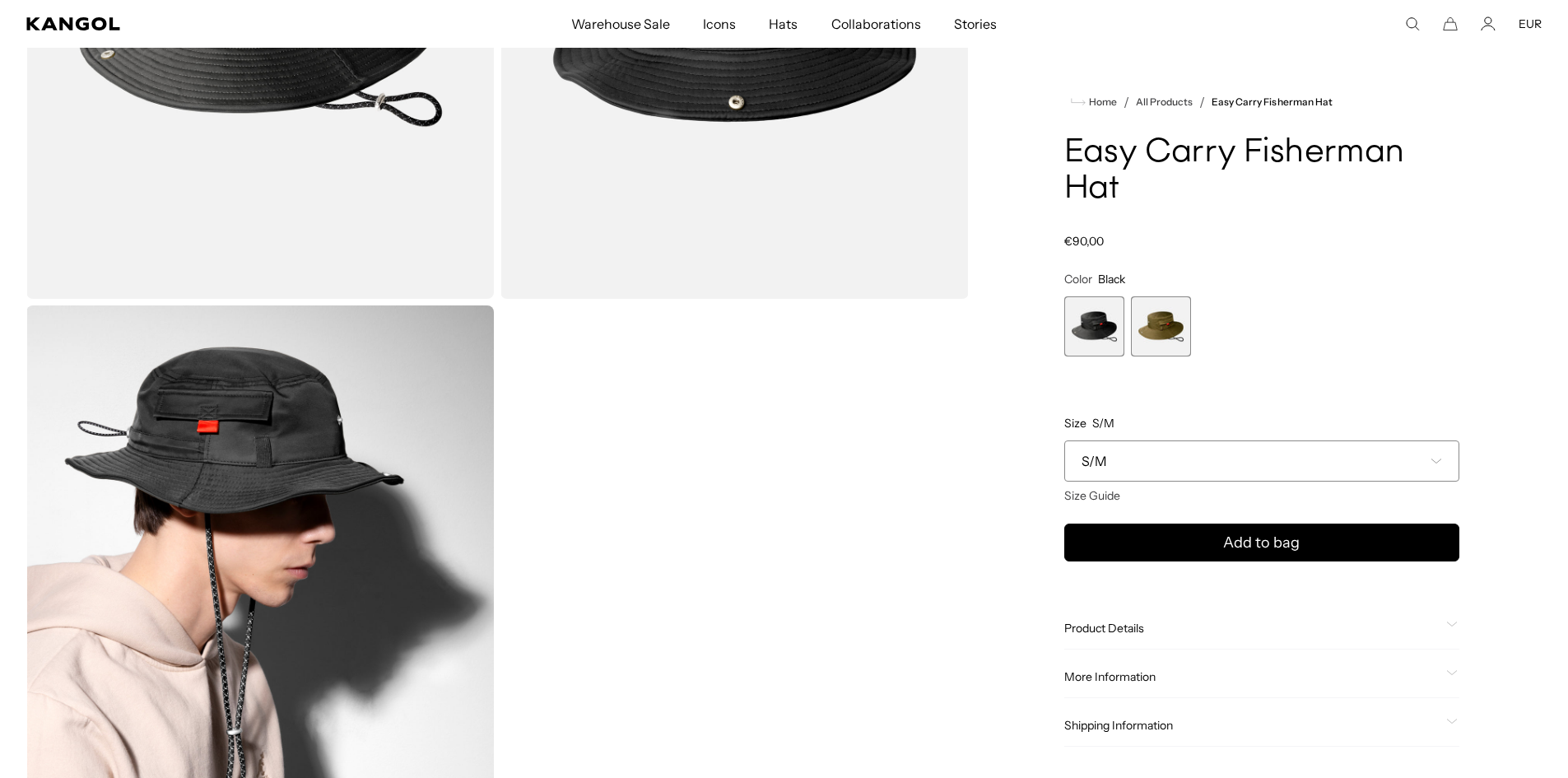 scroll, scrollTop: 412, scrollLeft: 0, axis: vertical 